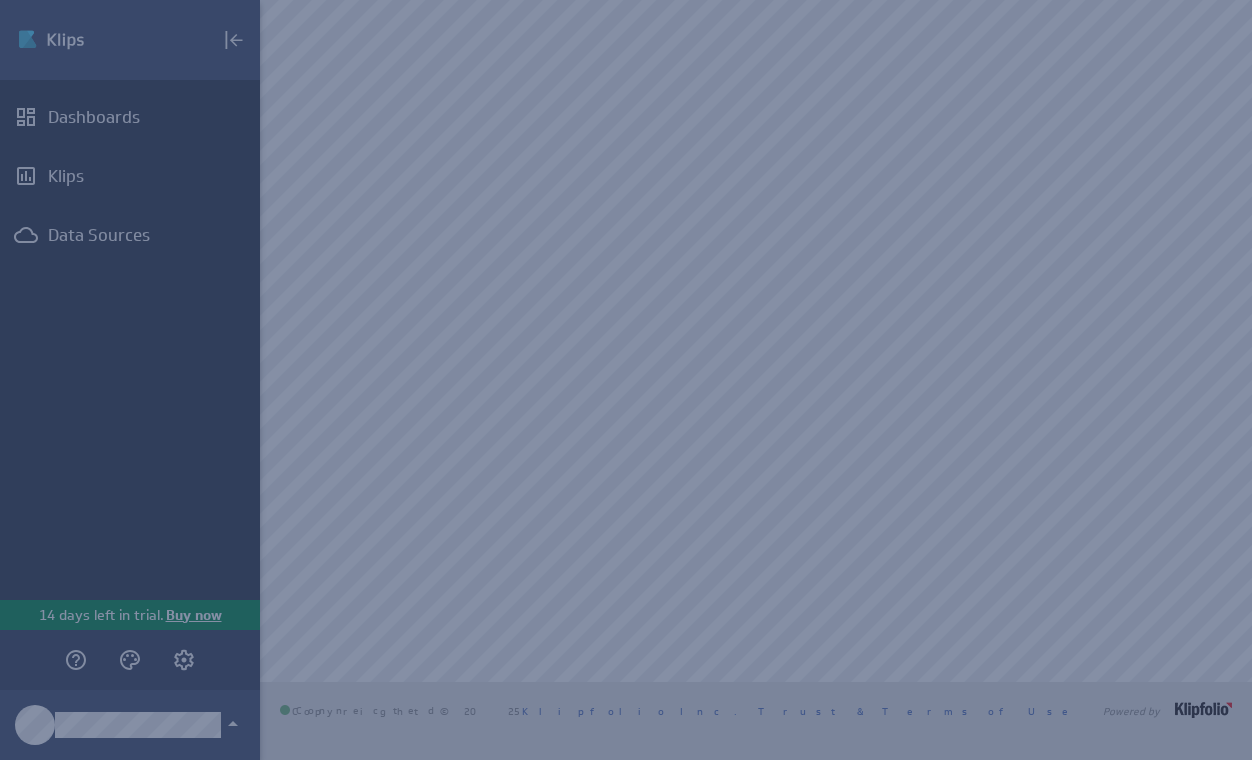 scroll, scrollTop: 0, scrollLeft: 0, axis: both 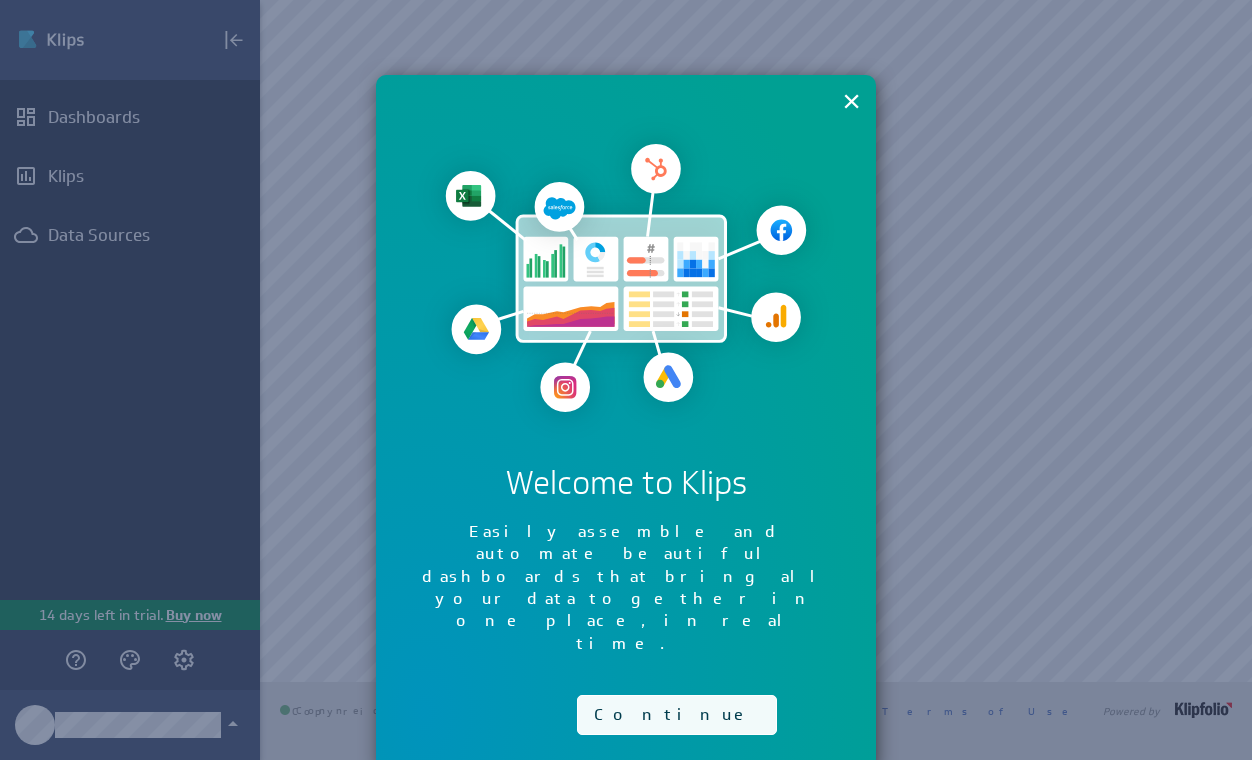 click on "Continue" at bounding box center [677, 715] 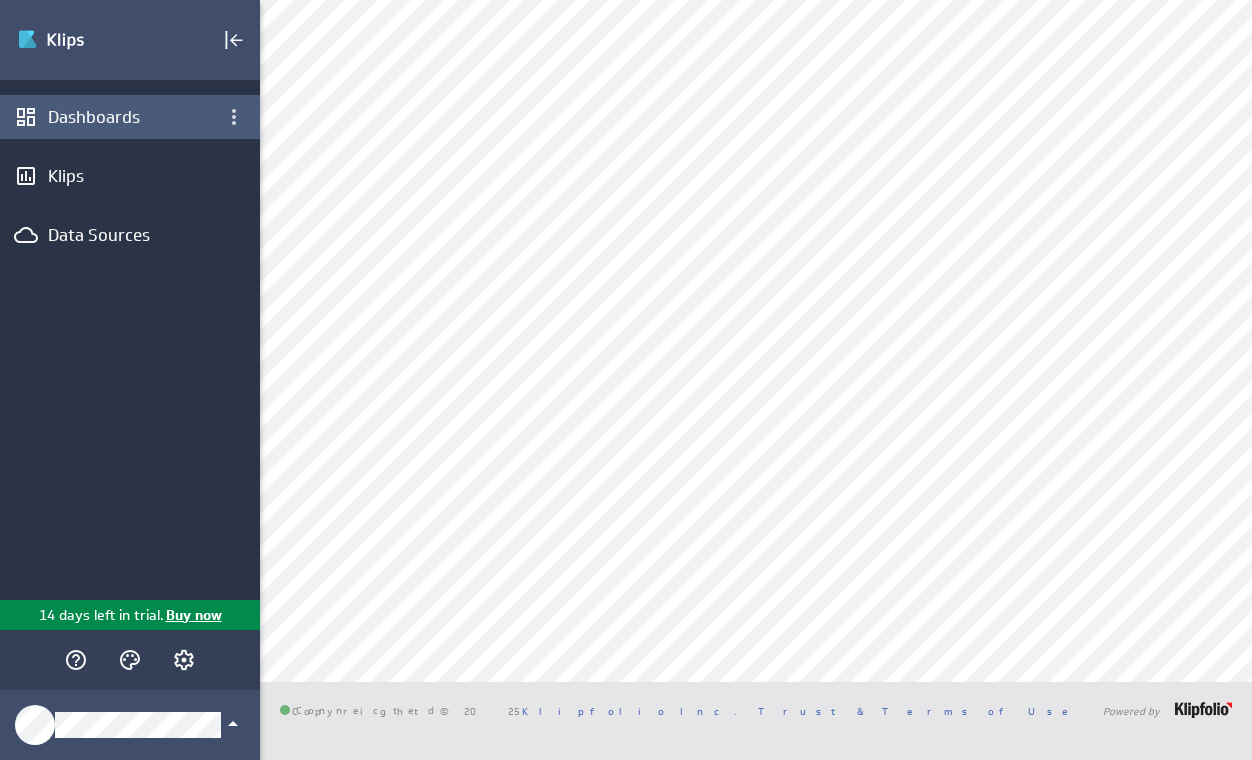 click on "Dashboards" at bounding box center [130, 117] 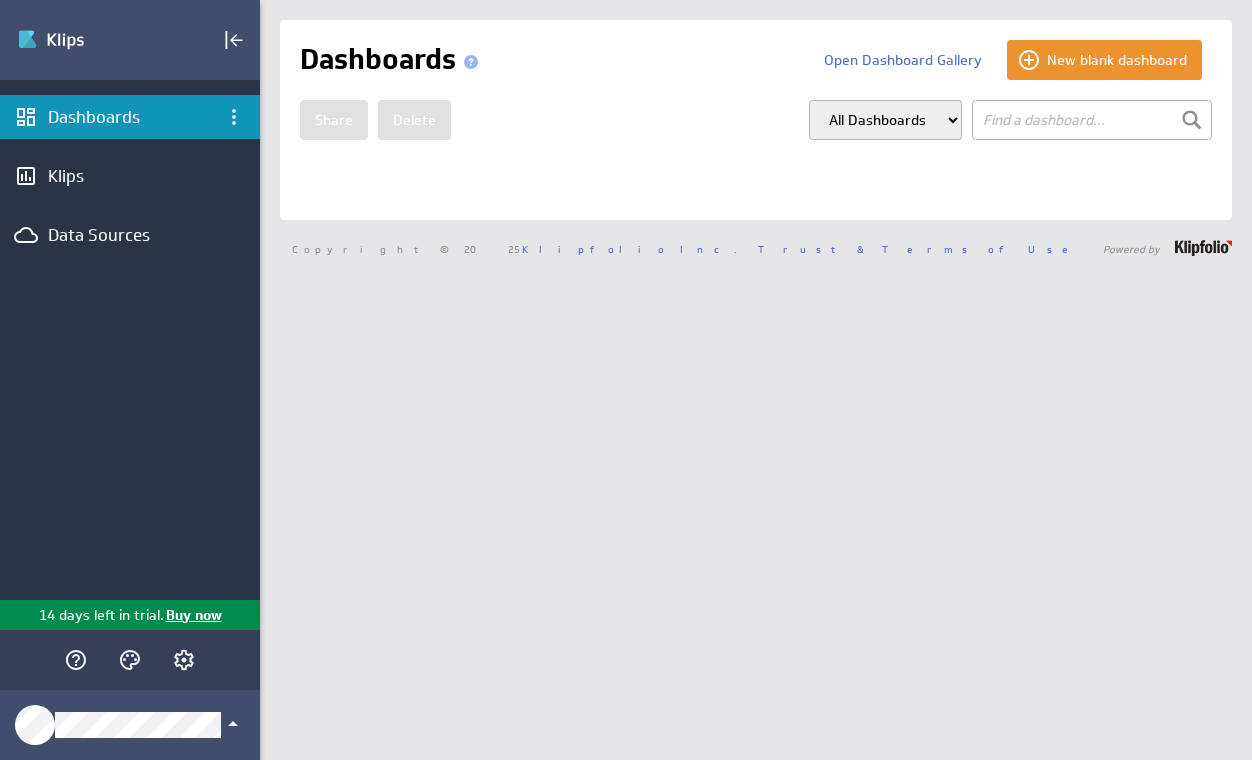 scroll, scrollTop: 0, scrollLeft: 0, axis: both 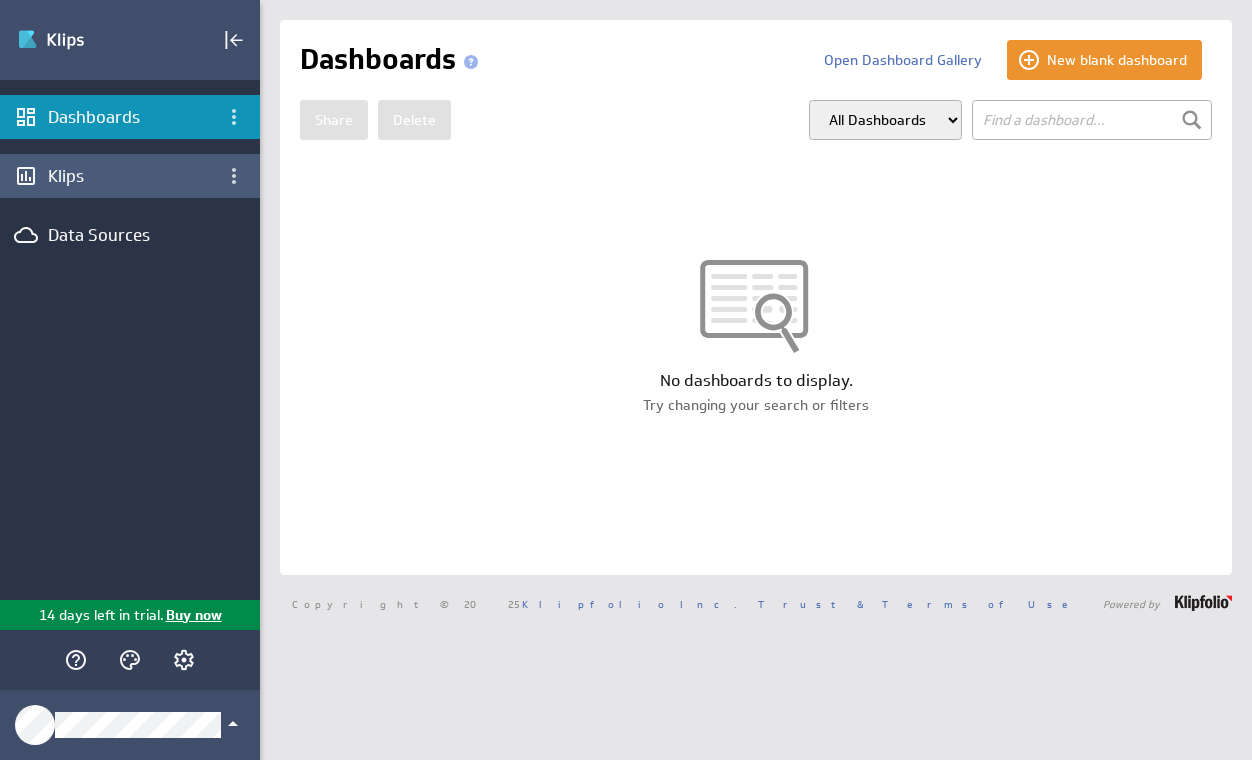 click on "Klips" at bounding box center [130, 176] 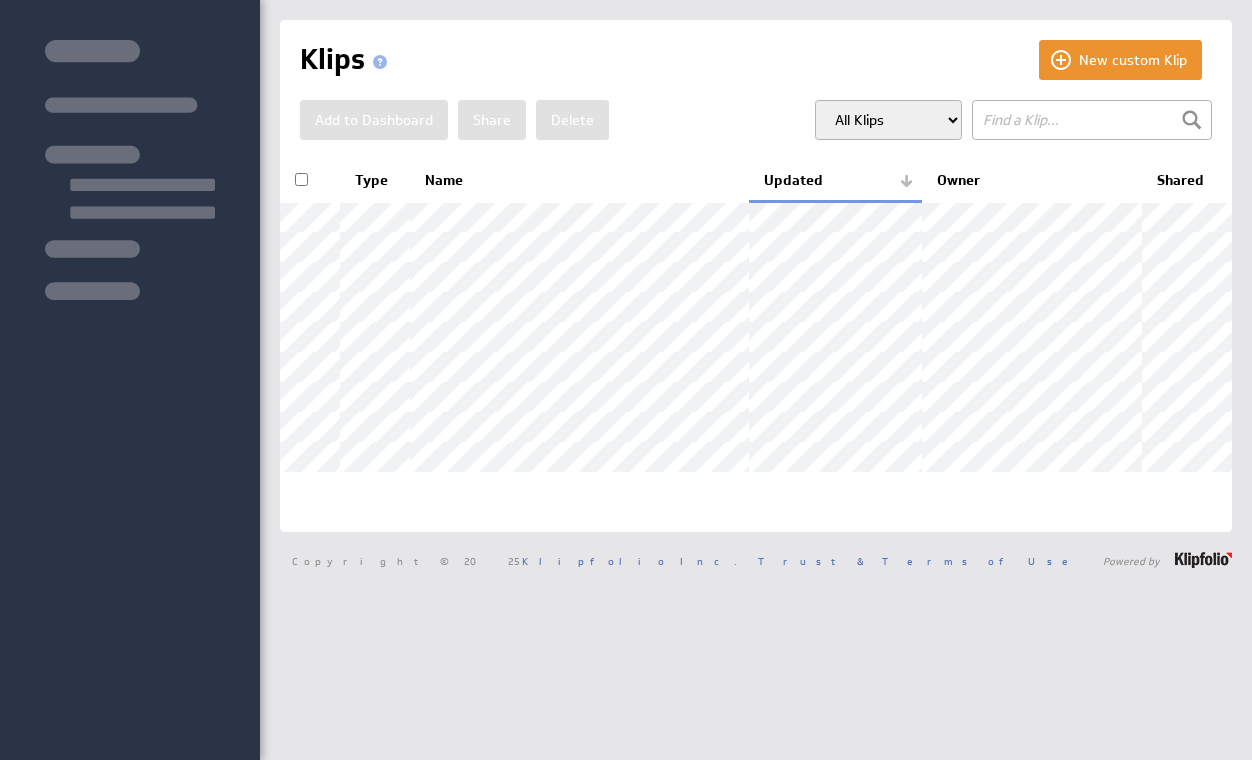 scroll, scrollTop: 0, scrollLeft: 0, axis: both 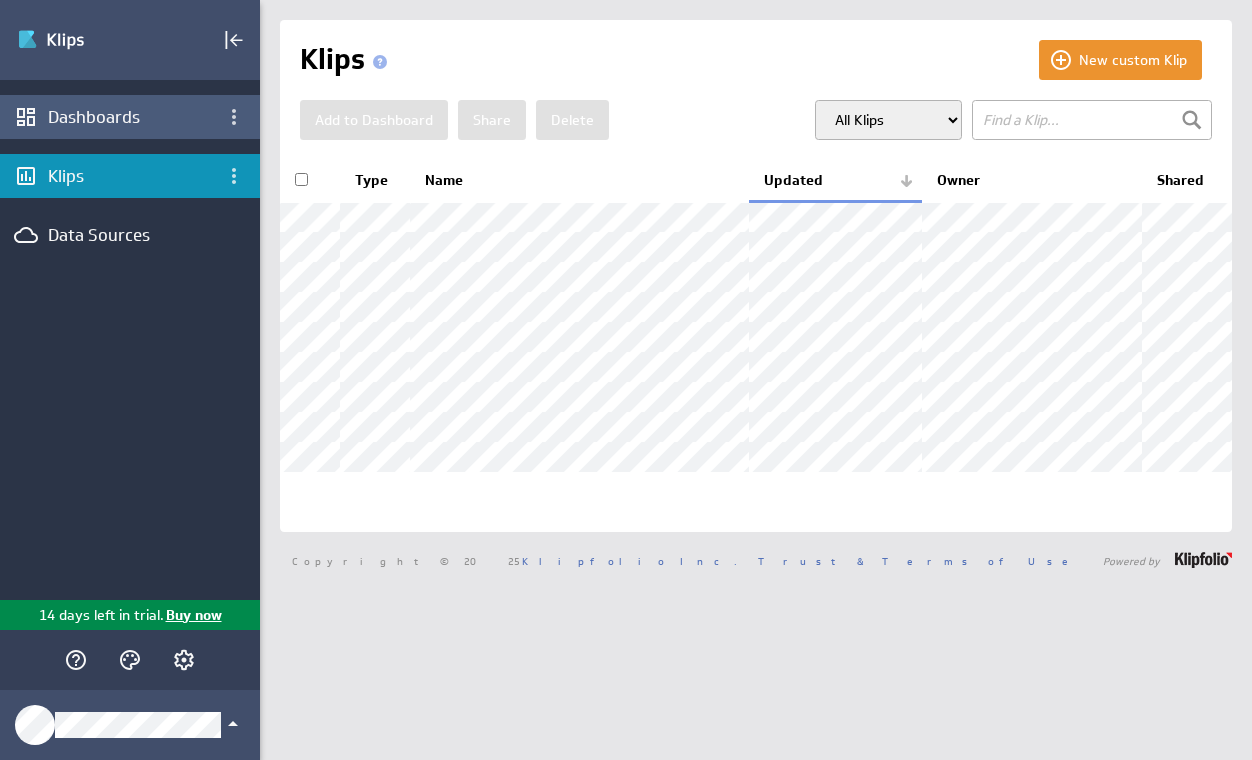 click on "Dashboards" at bounding box center (130, 117) 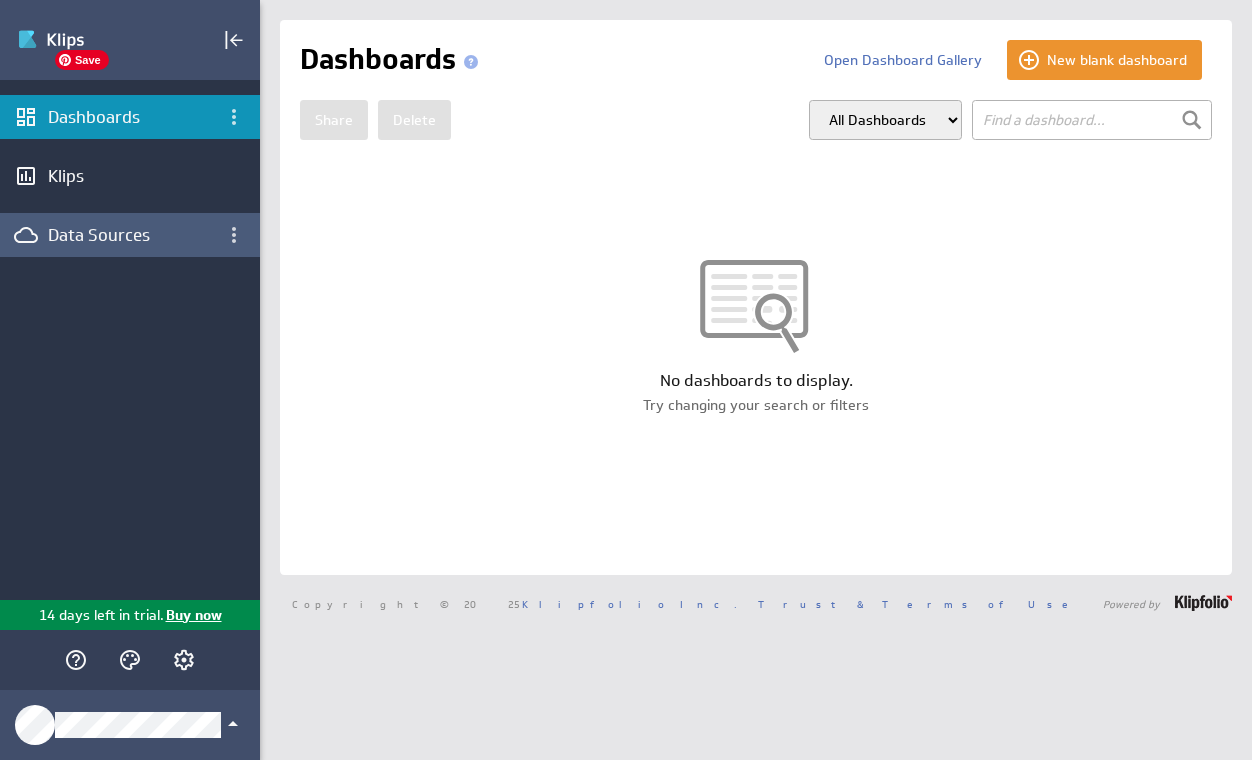 scroll, scrollTop: 0, scrollLeft: 0, axis: both 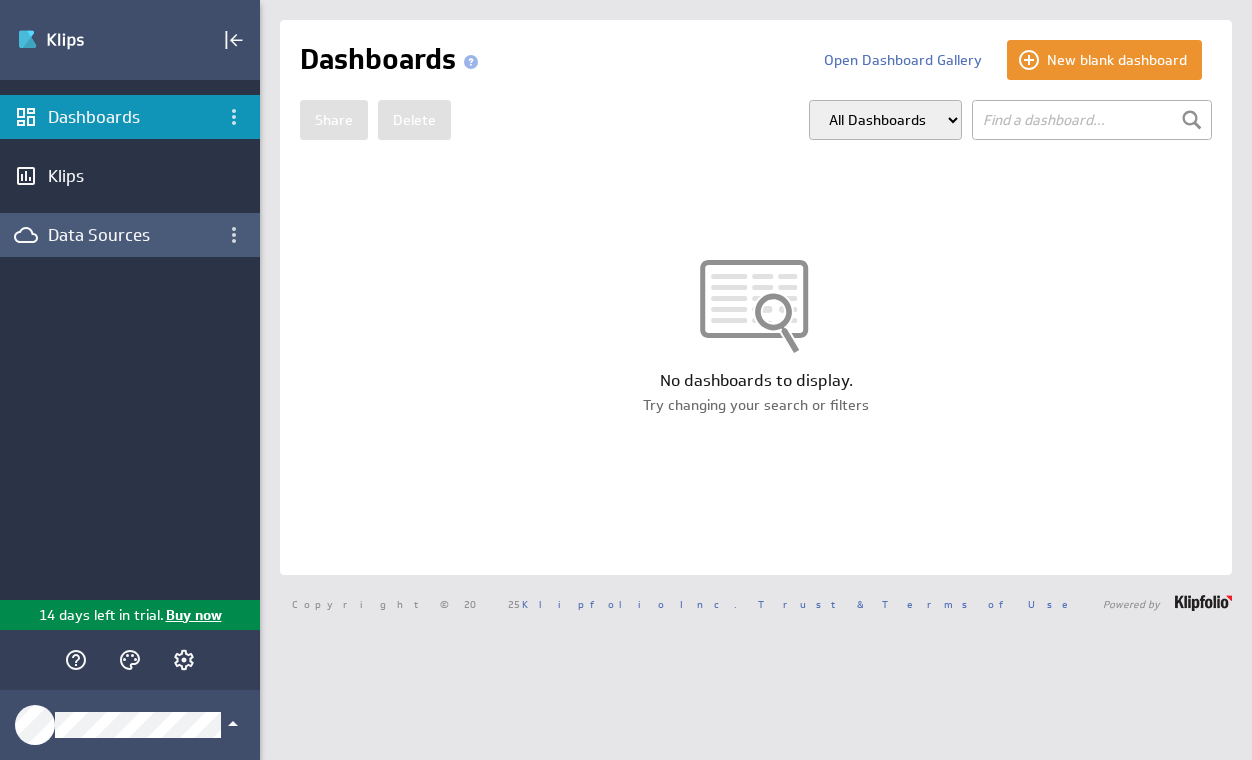 click on "Data Sources" at bounding box center (130, 235) 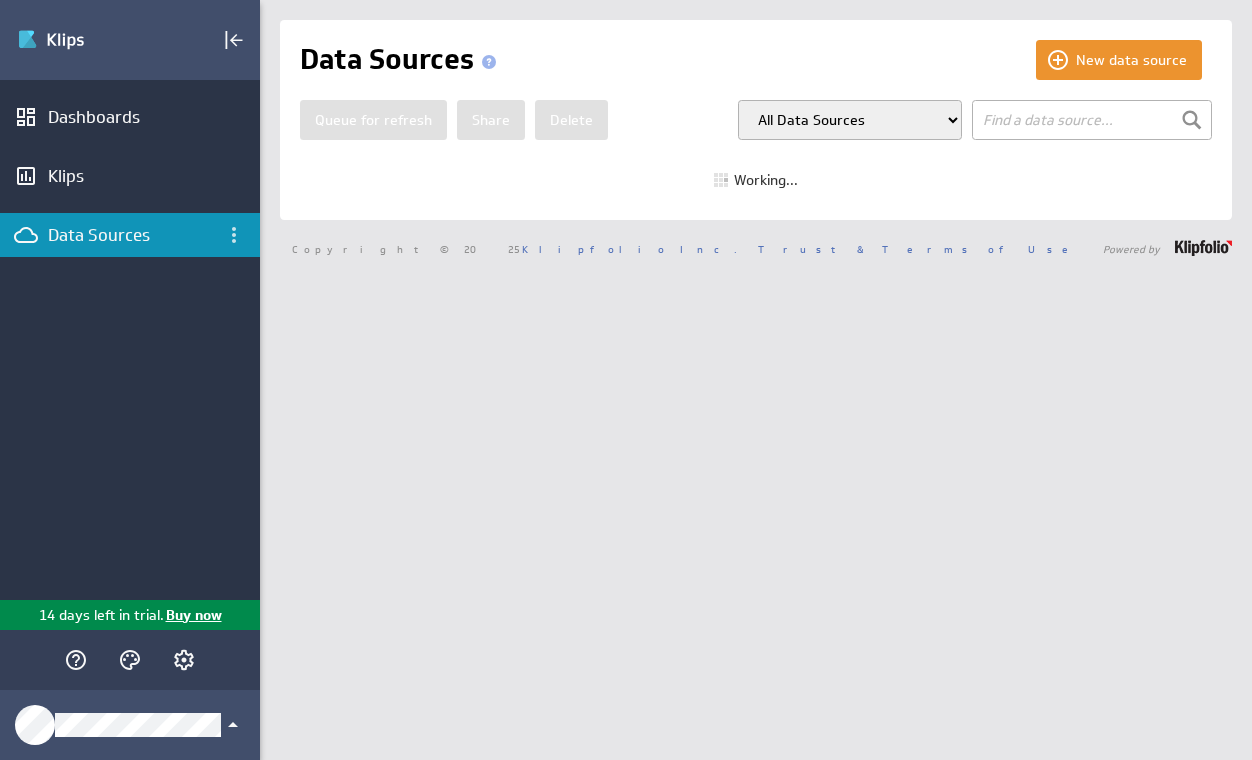 scroll, scrollTop: 0, scrollLeft: 0, axis: both 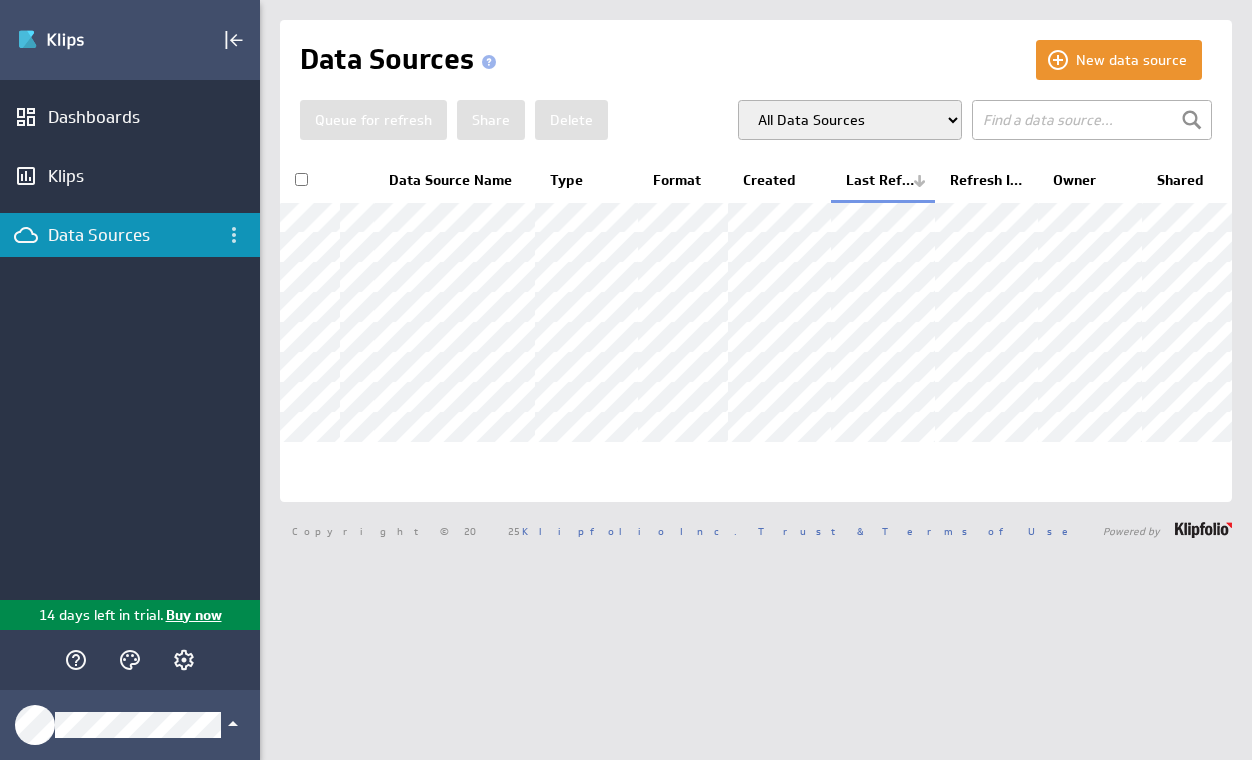 click on "All Data Sources
My Data Sources
All Modelled Data Sources
My Modelled Data Sources
Group: Default" at bounding box center [850, 120] 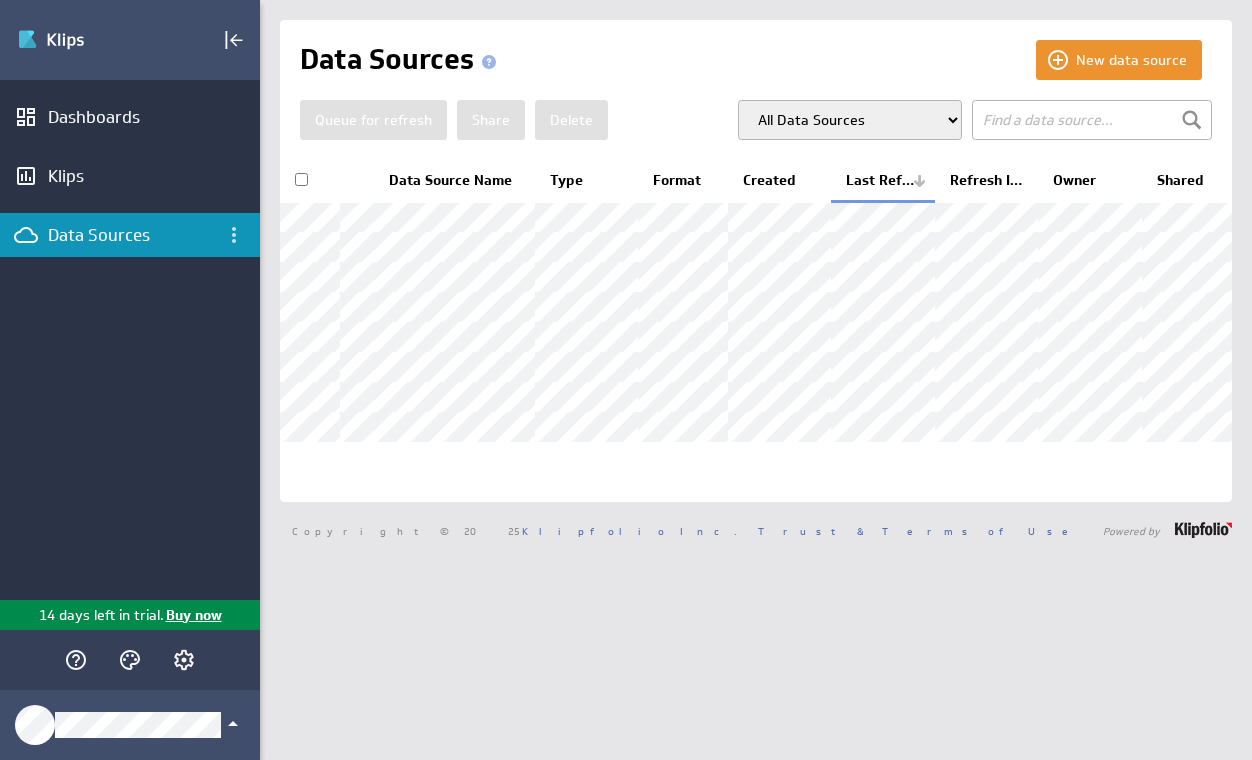 select on "my" 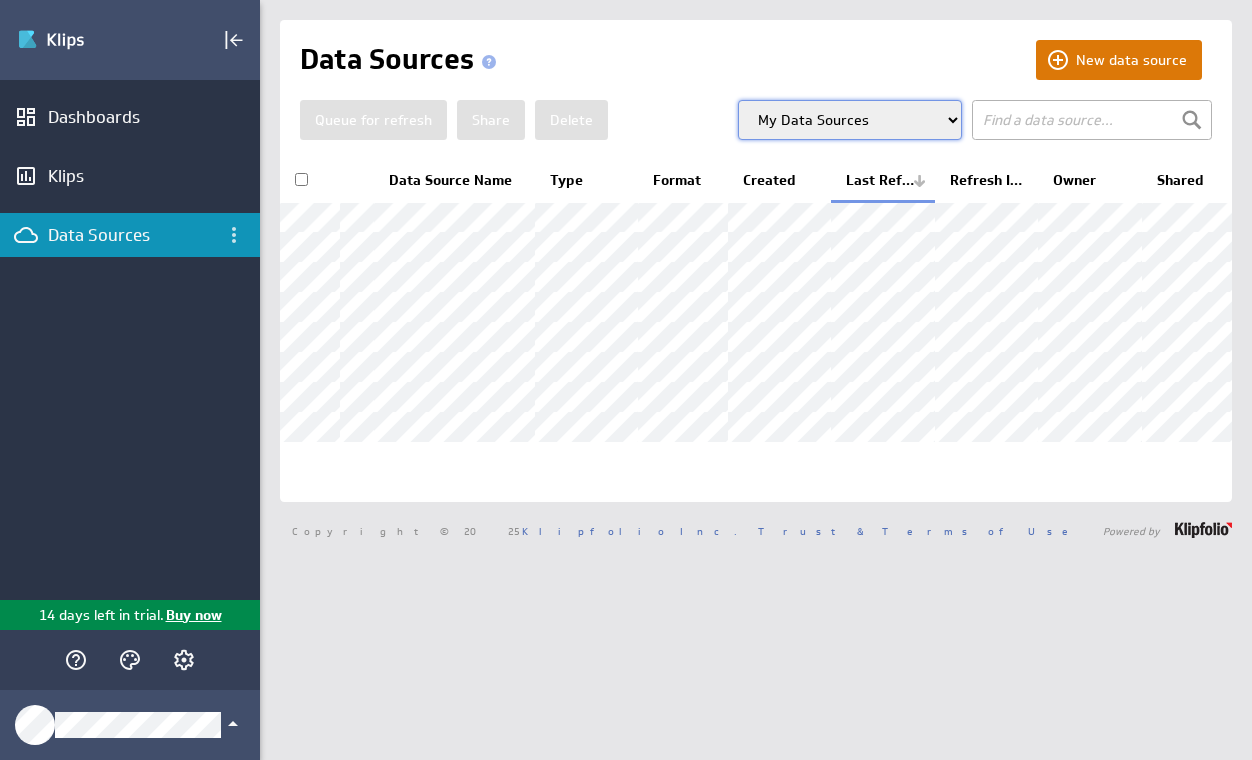 click on "New data source" at bounding box center (1119, 60) 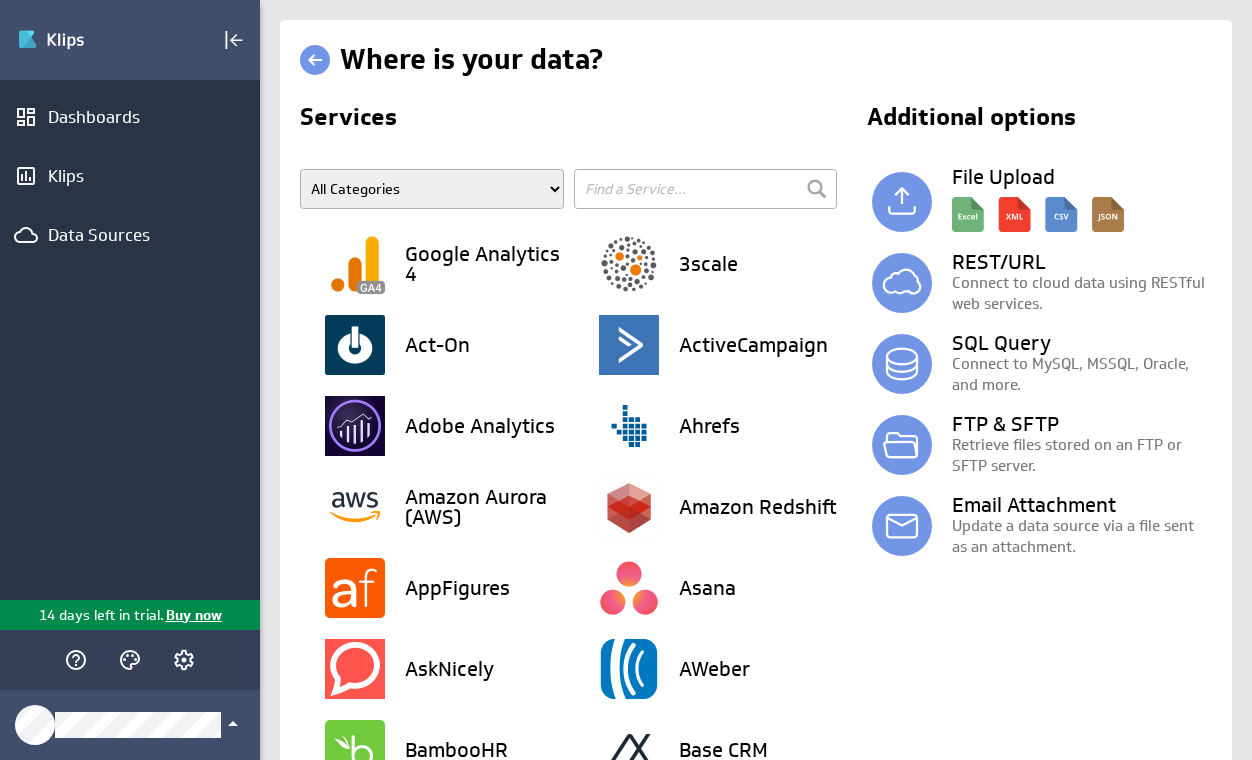 scroll, scrollTop: 0, scrollLeft: 0, axis: both 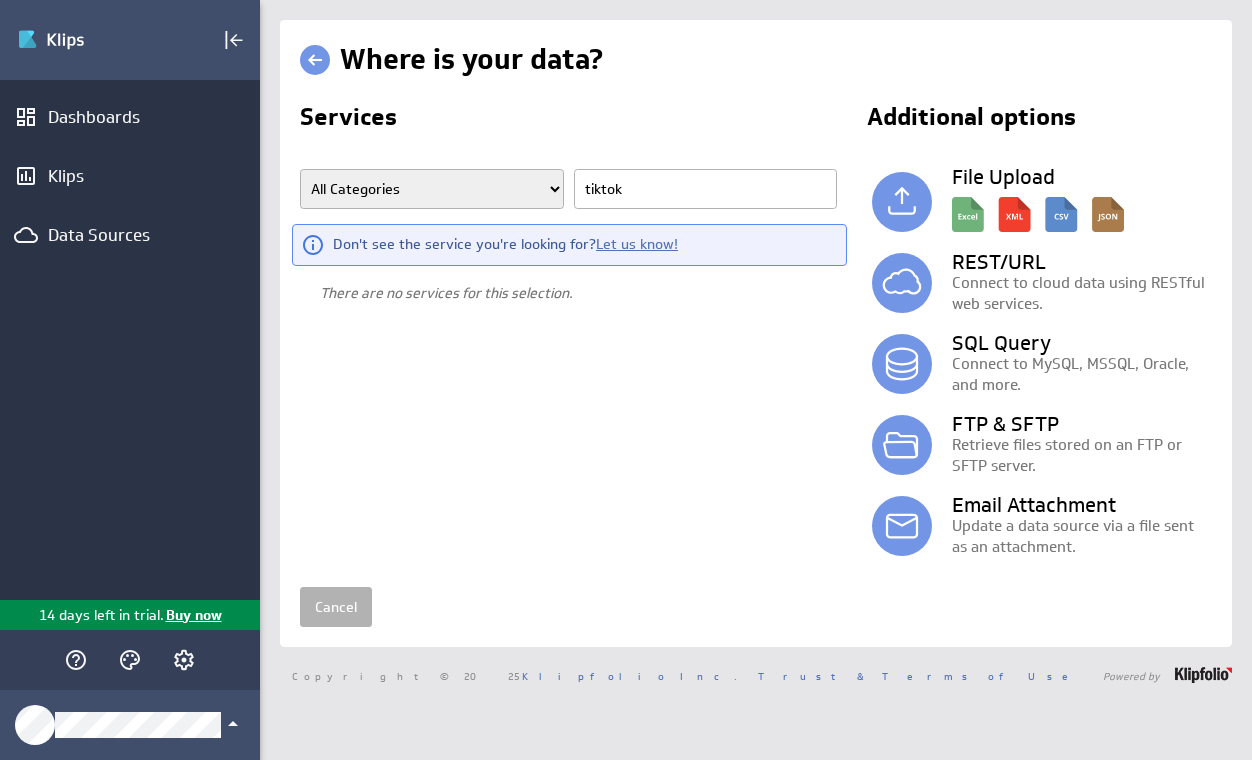 click on "Services   All Categories Advertising Cloud Storage Customer Support Data Store E-Mail Campaign E-commerce Finance Generic Human Resources IT Marketing Mobile Analytics Project Management Research and Development SEO Sales and CRM Samples Social Media Survey Web Analytics [BRAND] Don't see the service you're looking for?  Let us know! There are no services for this selection." at bounding box center [573, 336] 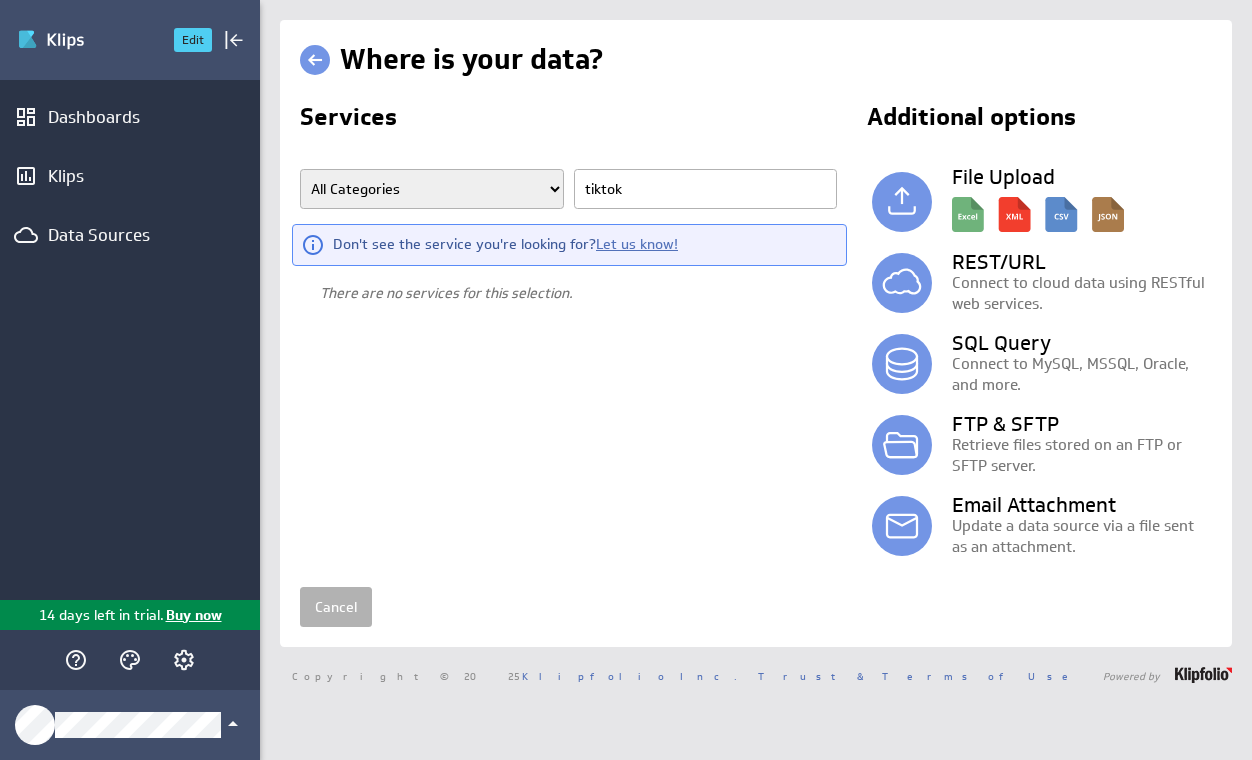 click at bounding box center [87, 40] 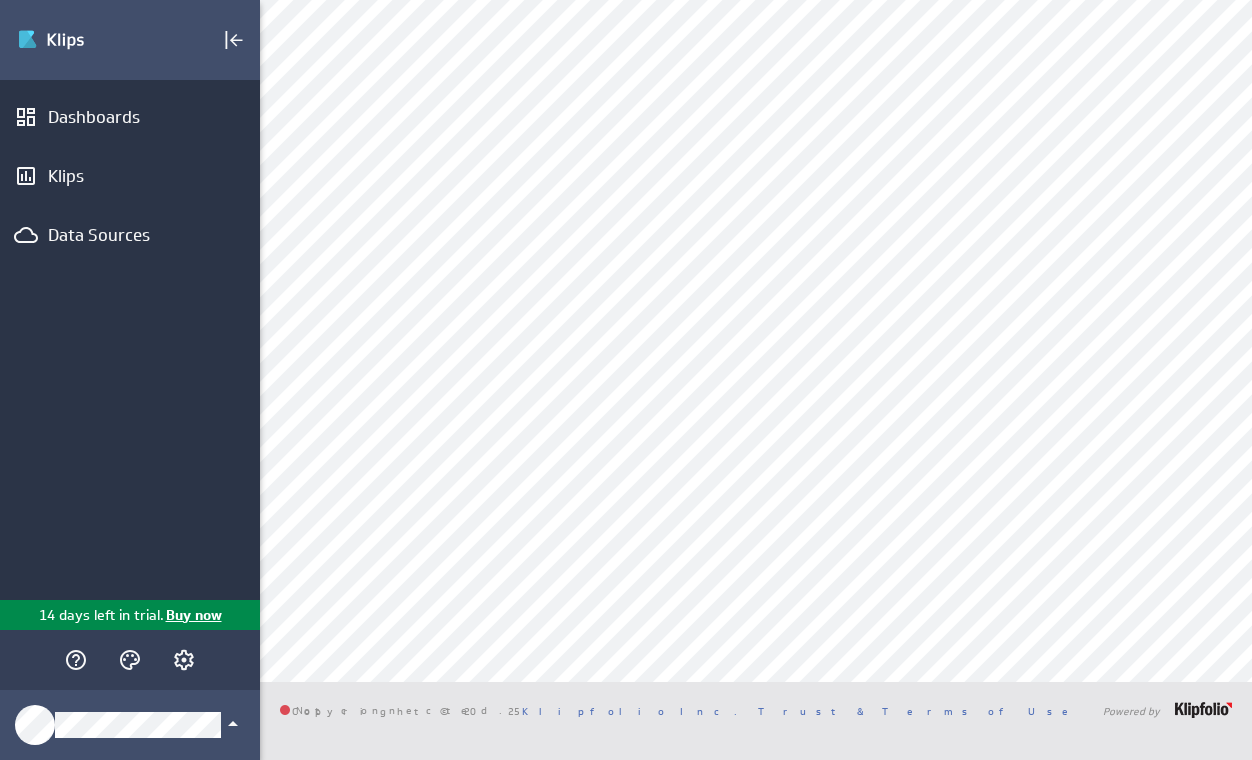 scroll, scrollTop: 0, scrollLeft: 0, axis: both 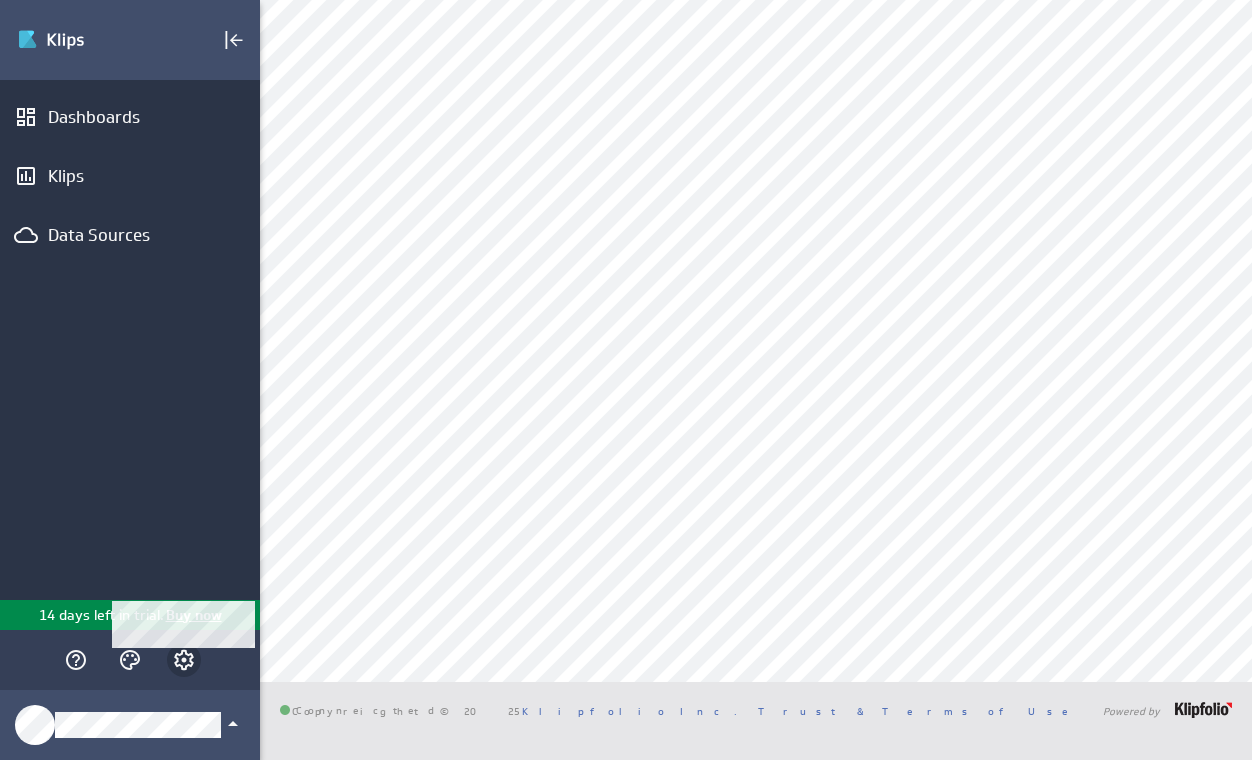 click at bounding box center (184, 660) 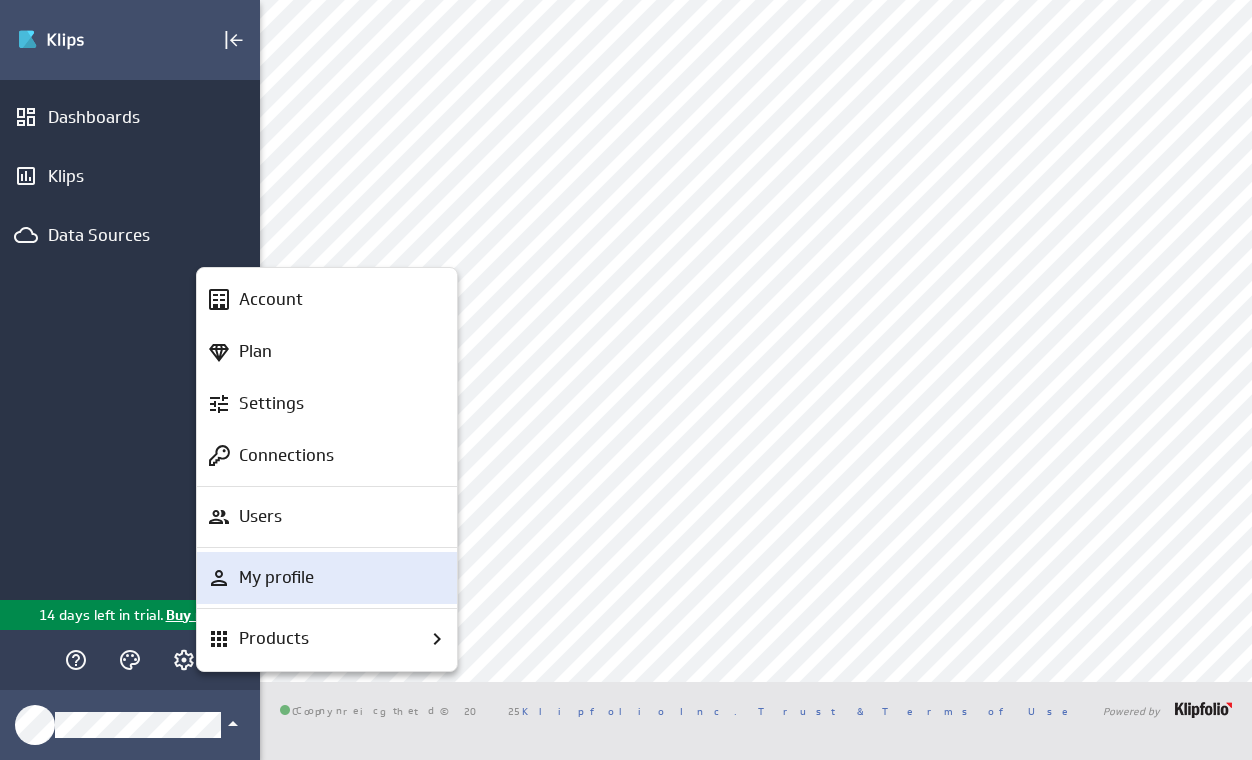 click on "My profile" at bounding box center [276, 577] 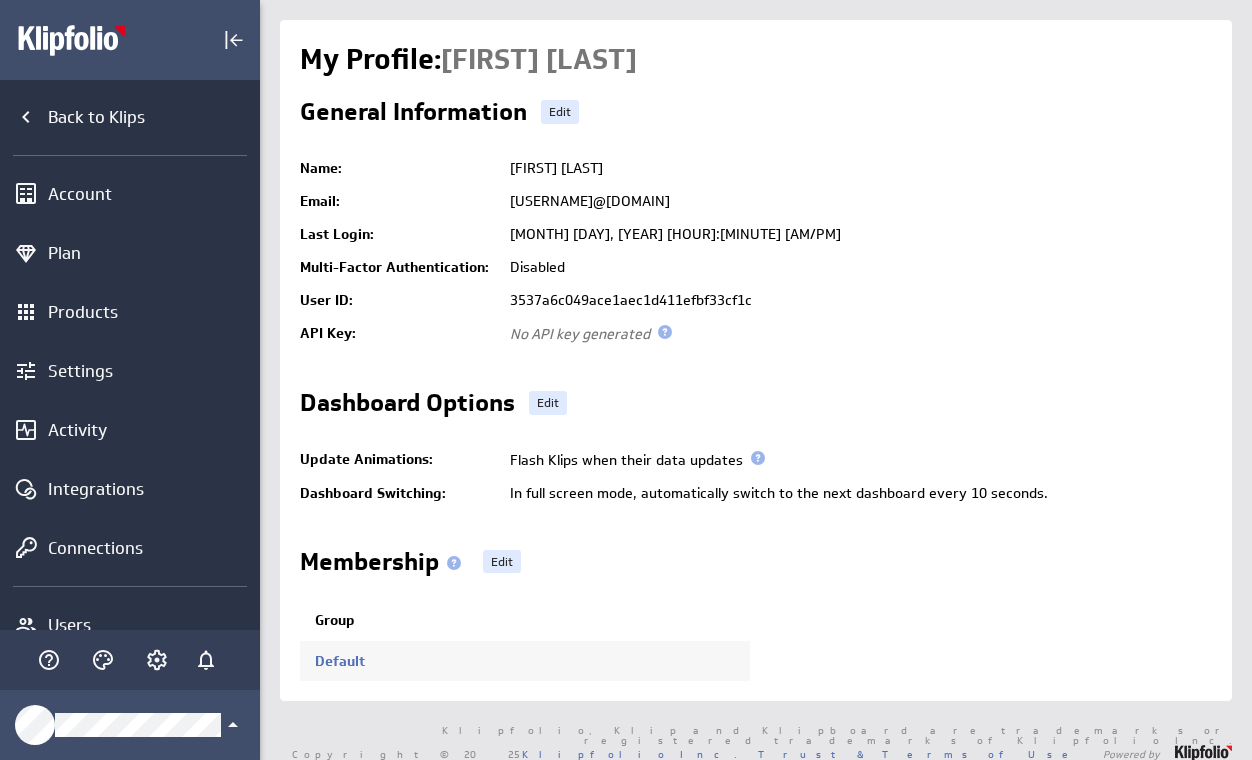 scroll, scrollTop: 0, scrollLeft: 0, axis: both 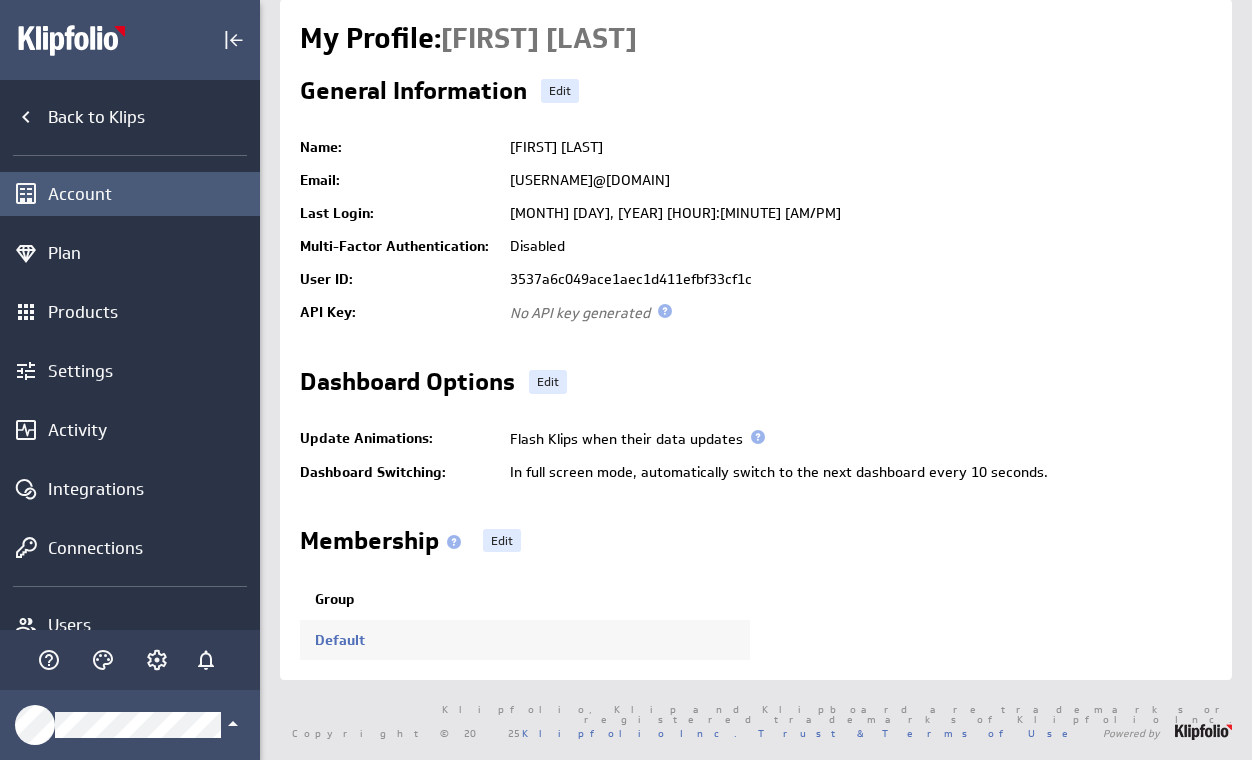 click on "Account" at bounding box center [151, 194] 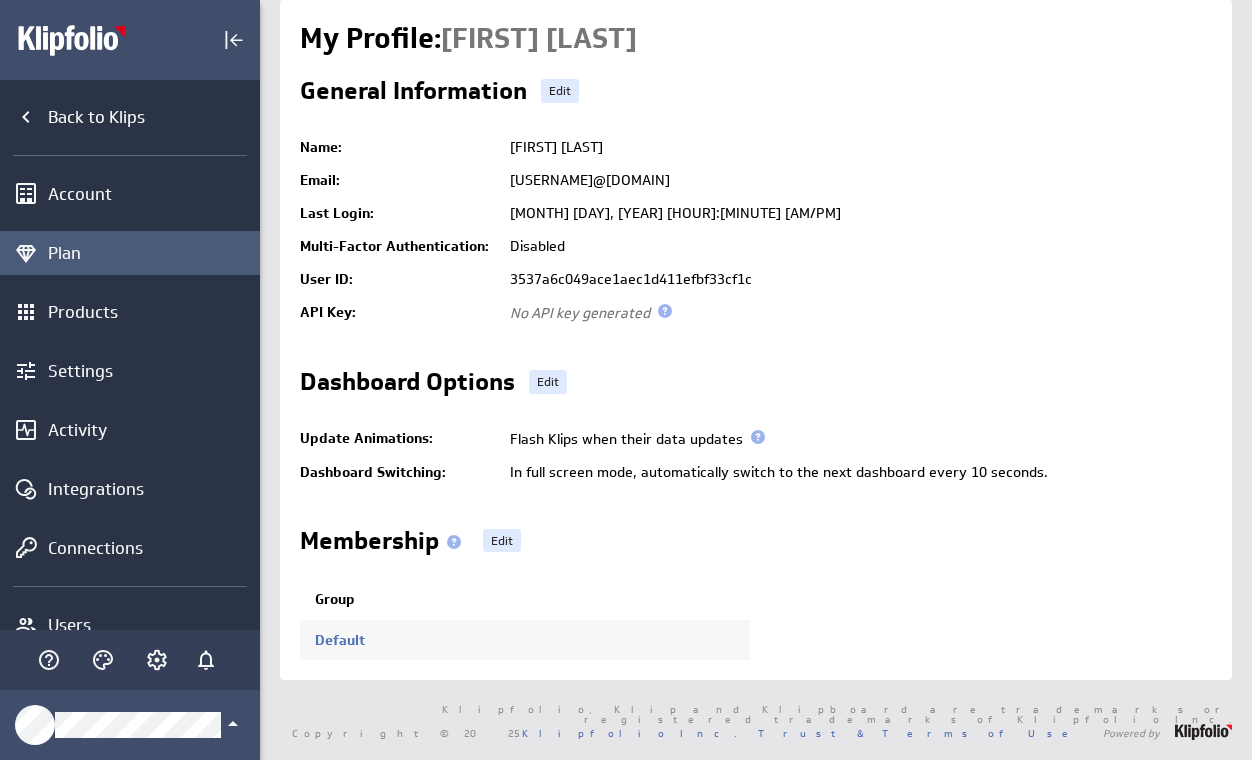 click on "Plan" at bounding box center [151, 253] 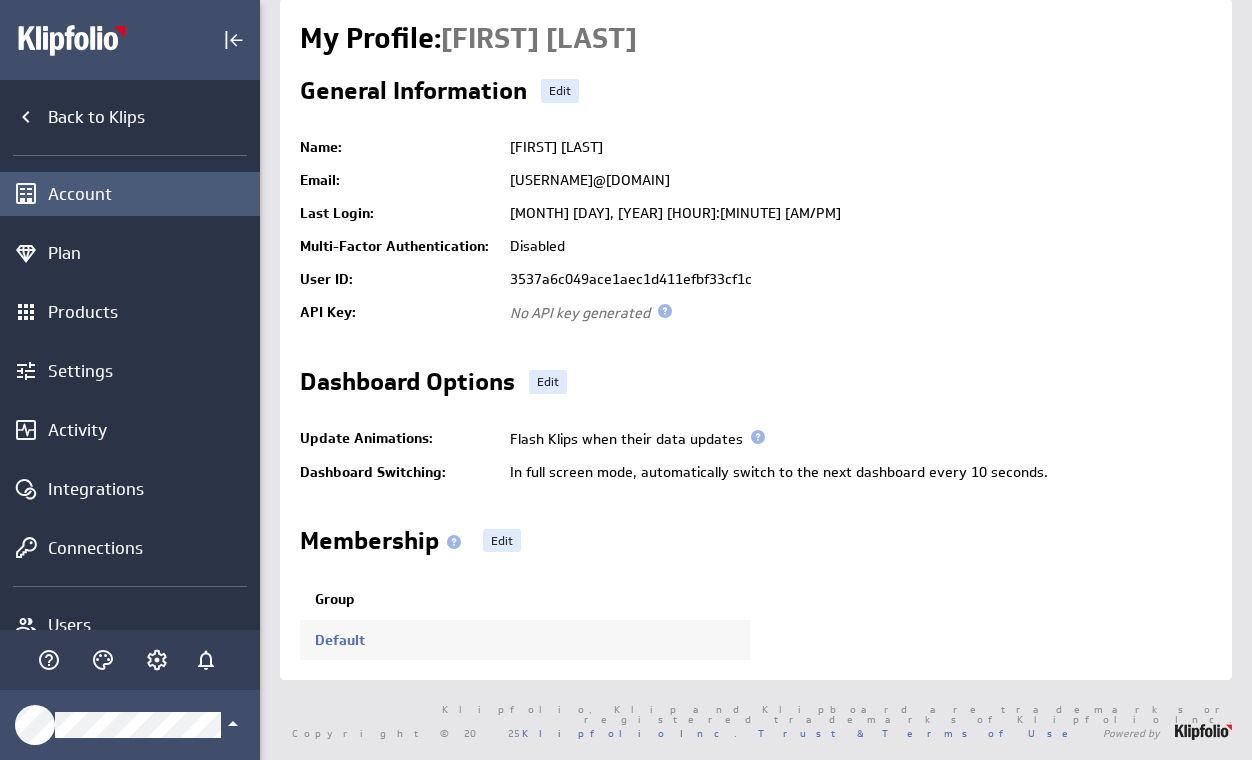 click on "Account" at bounding box center [151, 194] 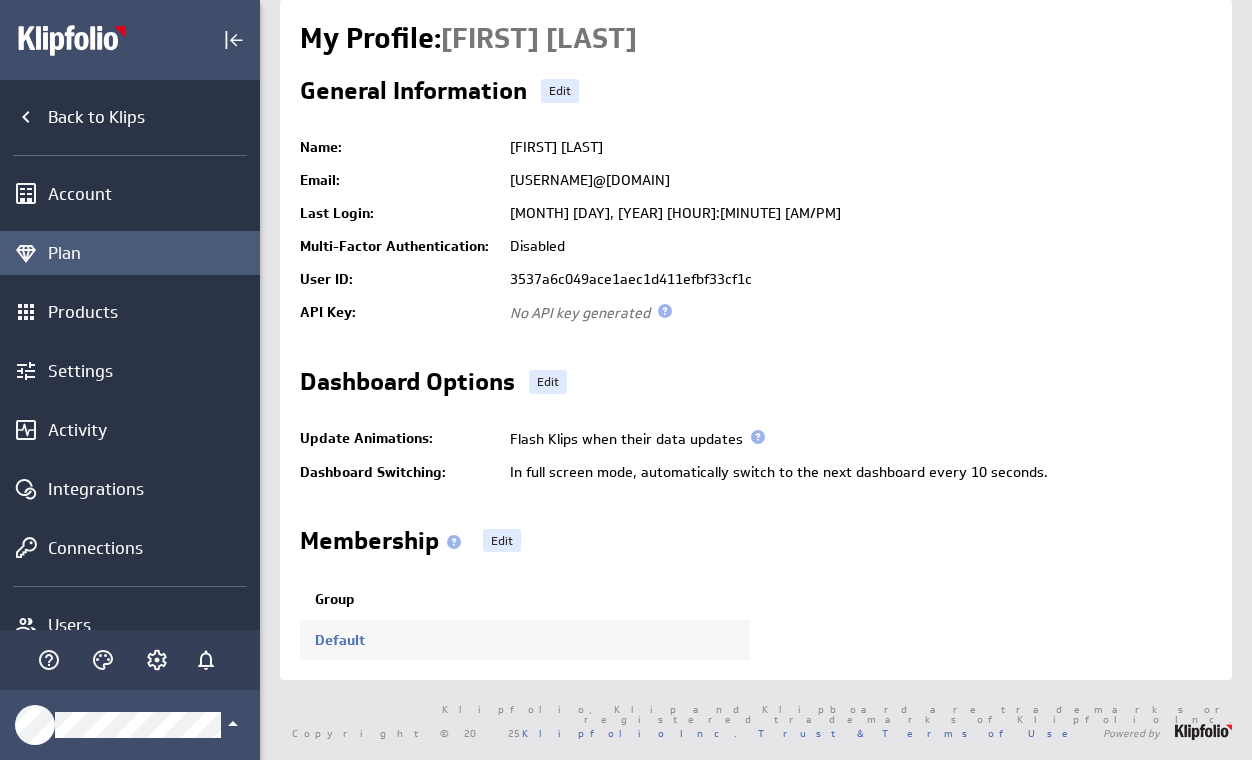 click on "Plan" at bounding box center [151, 253] 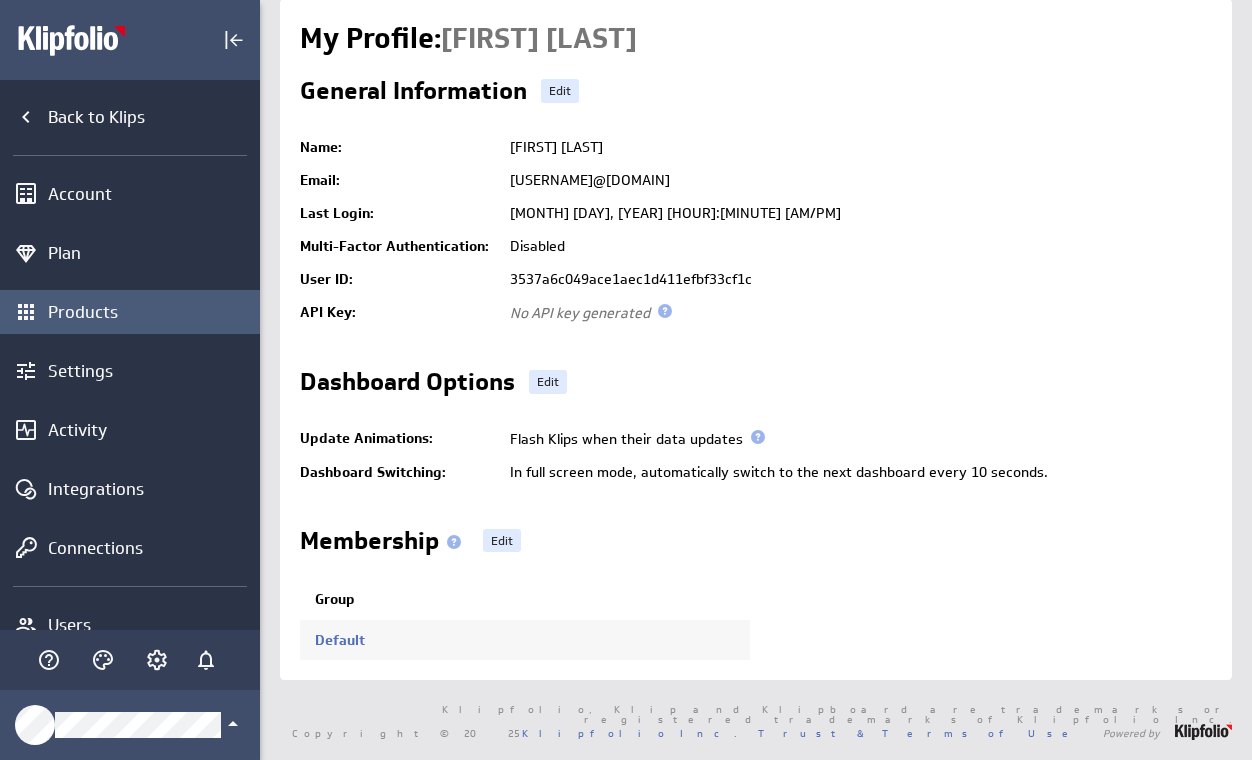 click on "Products" at bounding box center (151, 312) 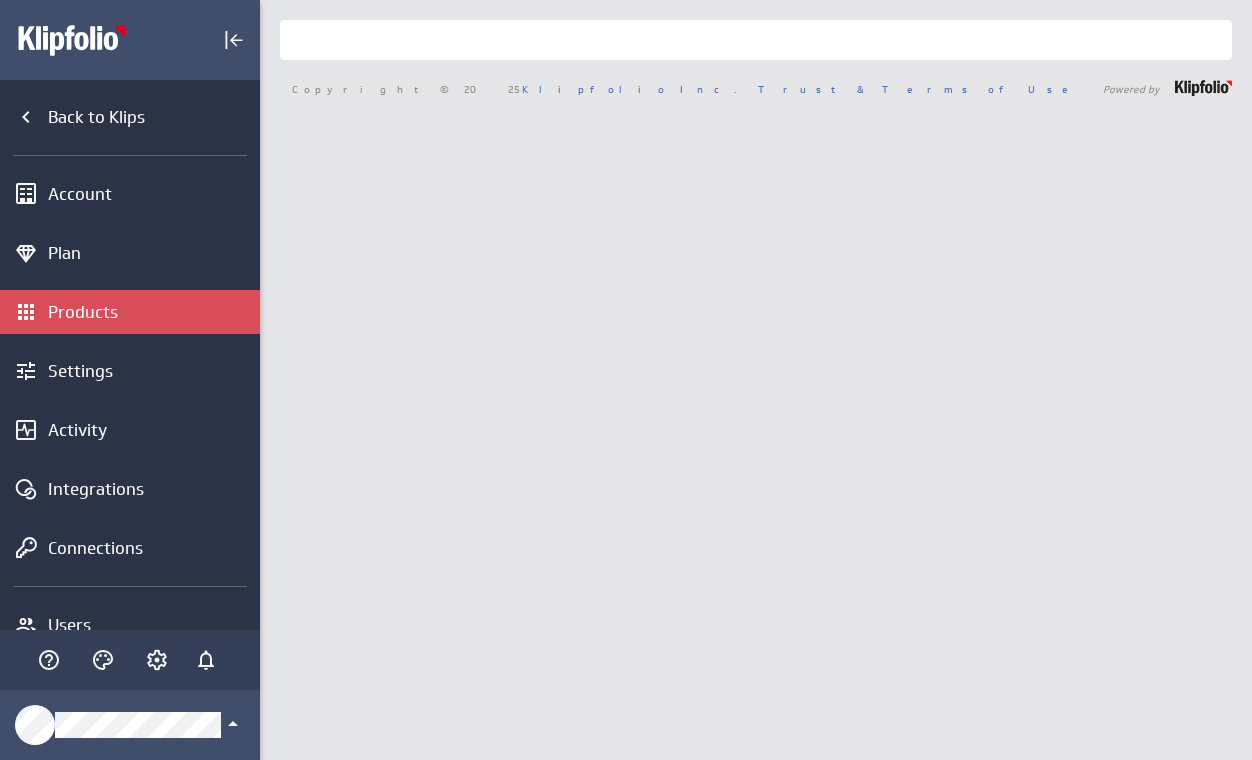 scroll, scrollTop: 0, scrollLeft: 0, axis: both 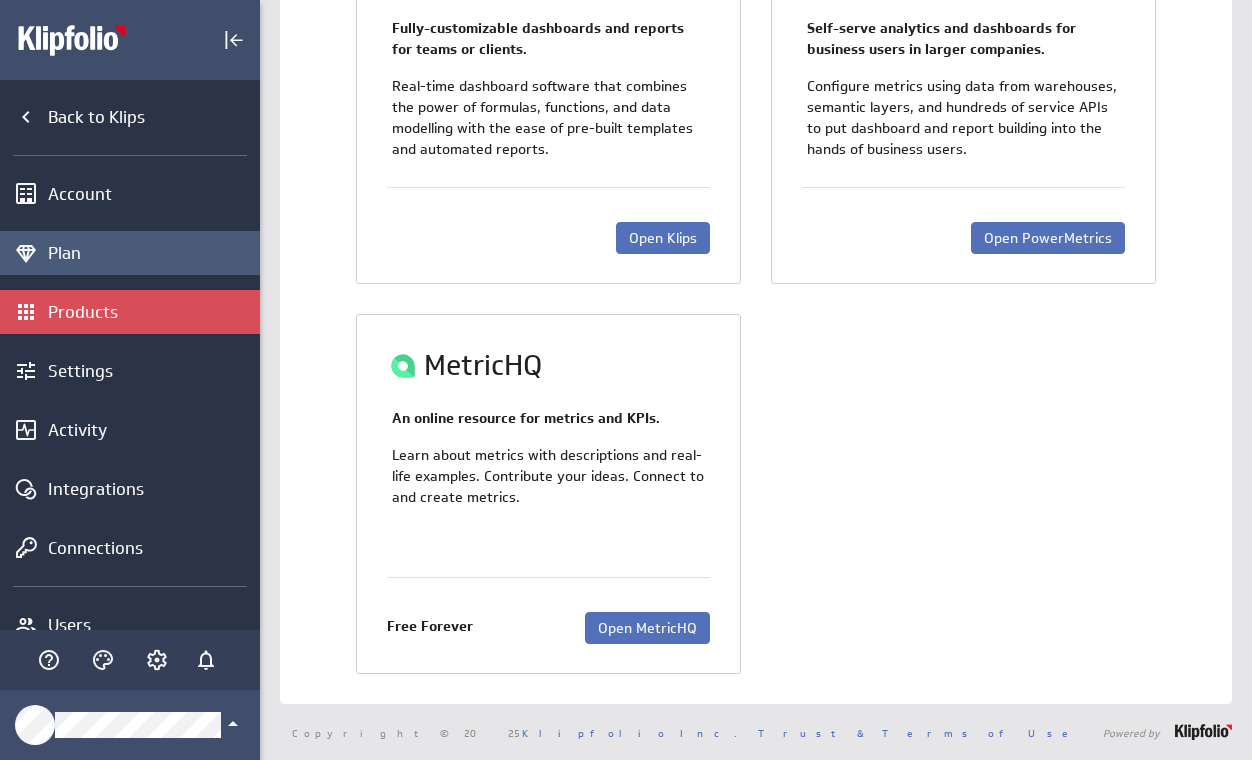 click on "Plan" at bounding box center [151, 253] 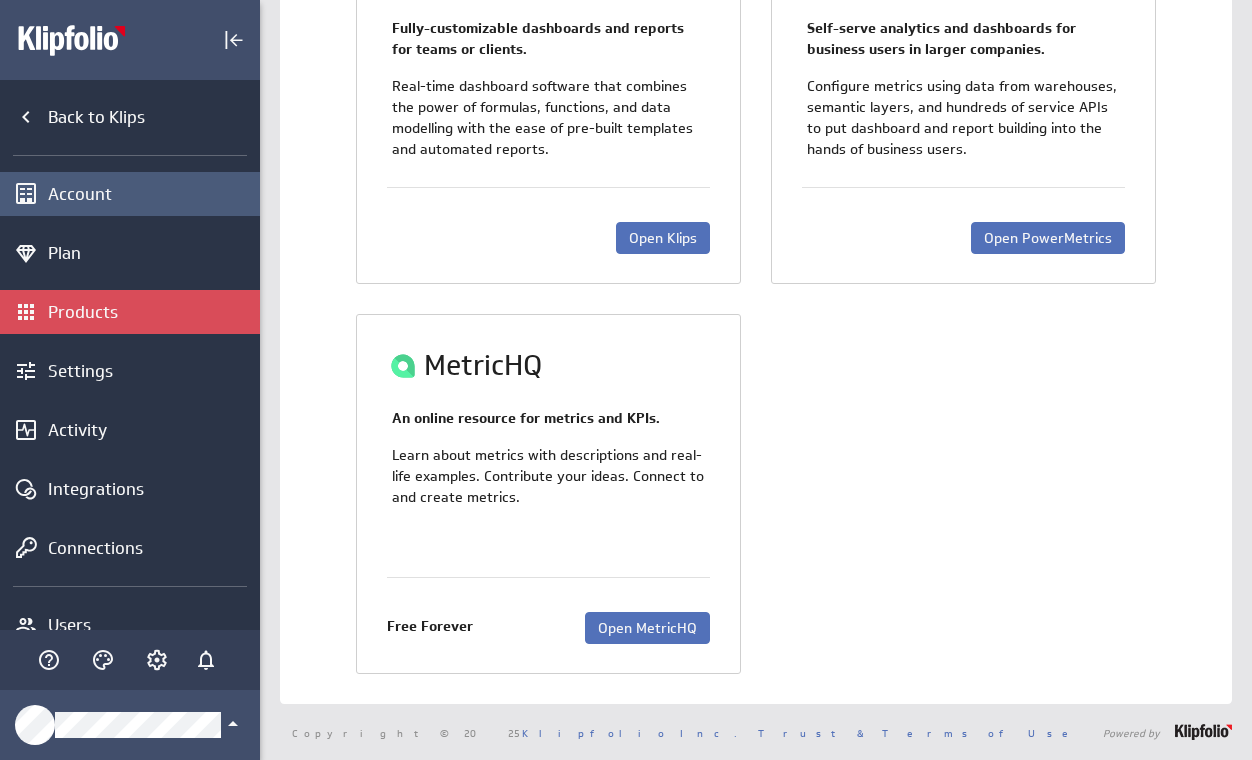 click on "Account" at bounding box center [151, 194] 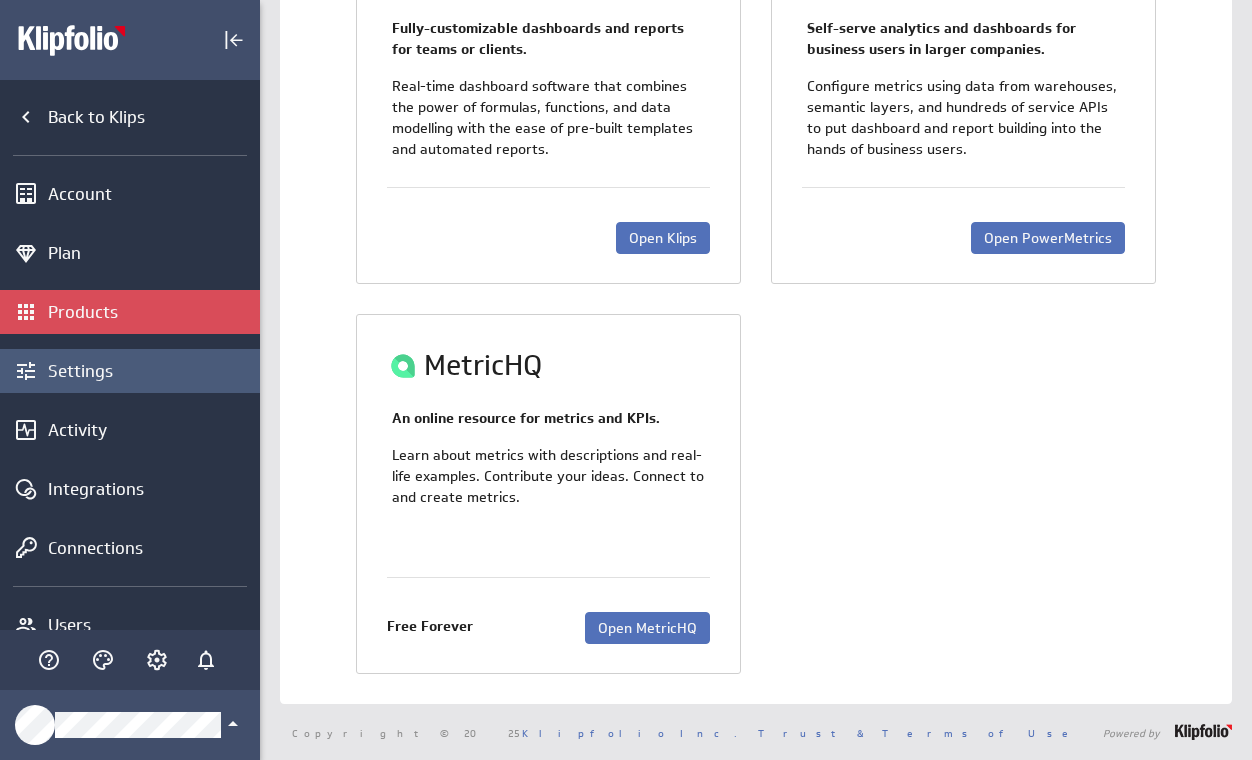 click on "Settings" at bounding box center [151, 371] 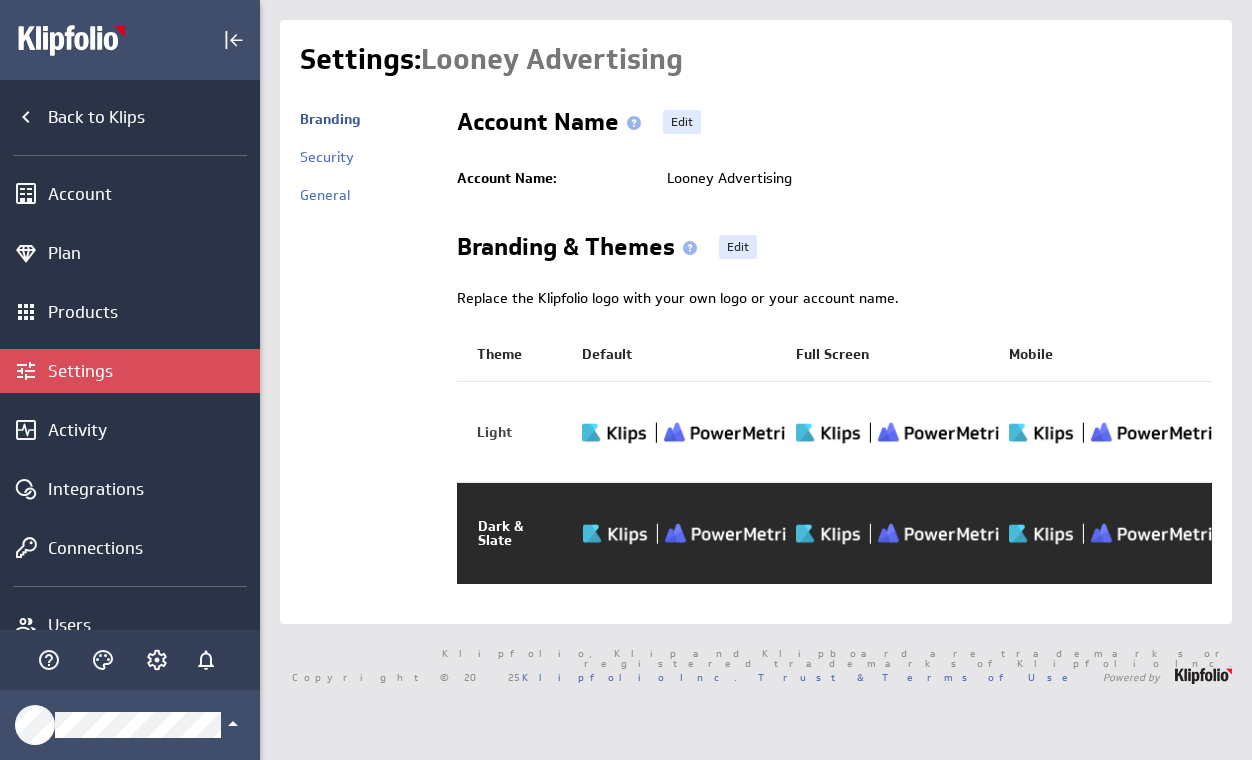 scroll, scrollTop: 0, scrollLeft: 0, axis: both 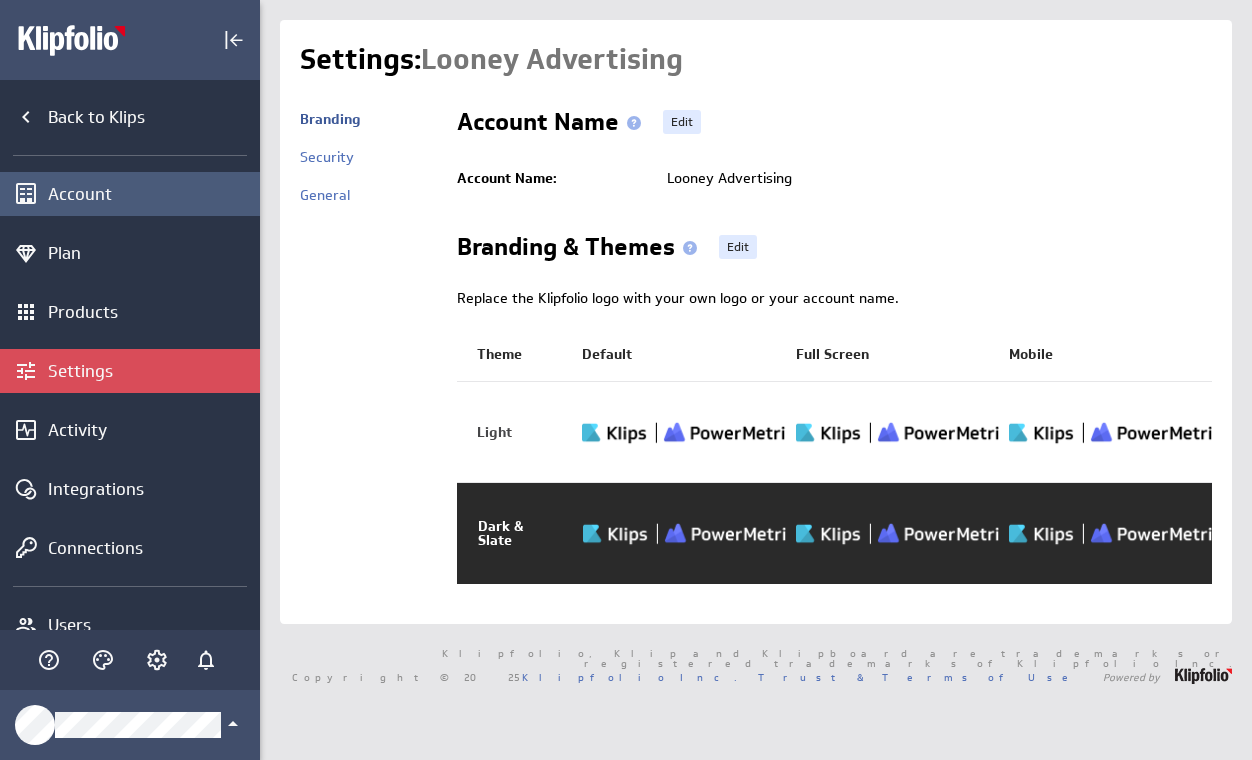 click on "Account" at bounding box center [151, 194] 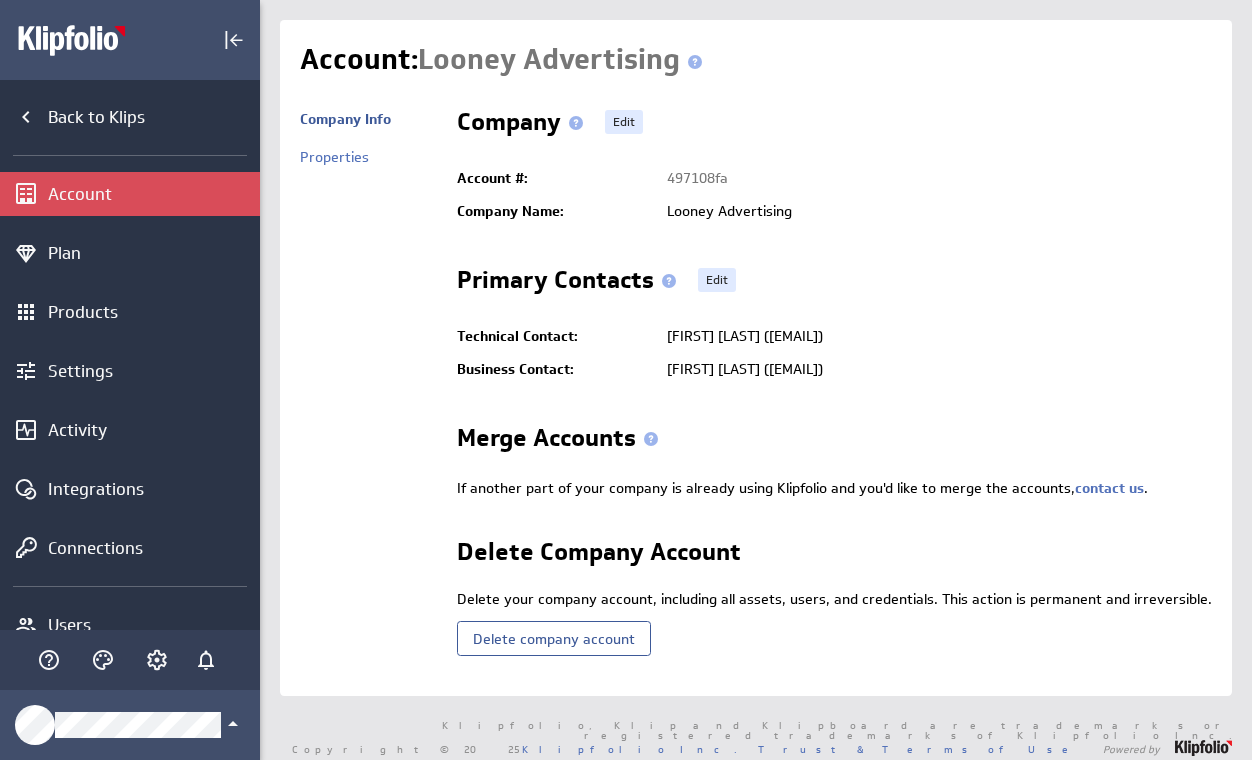 scroll, scrollTop: 0, scrollLeft: 0, axis: both 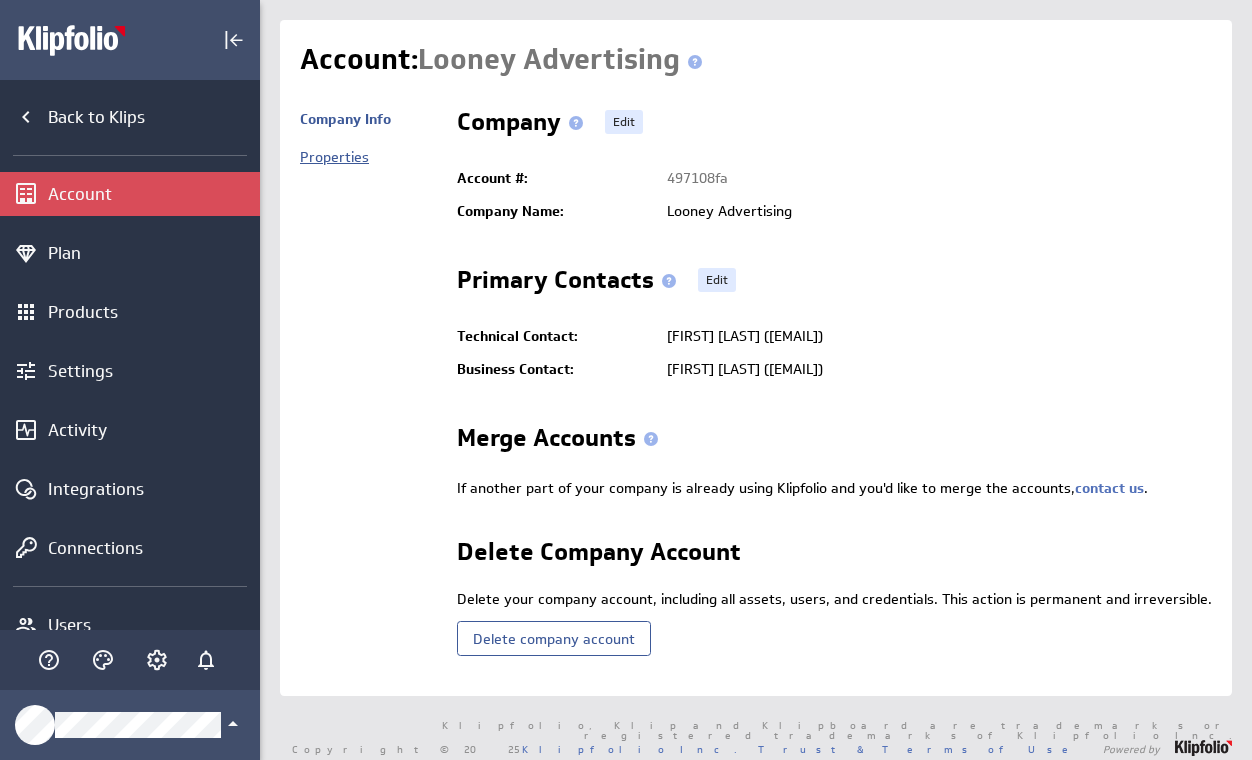 click on "Properties" at bounding box center (334, 157) 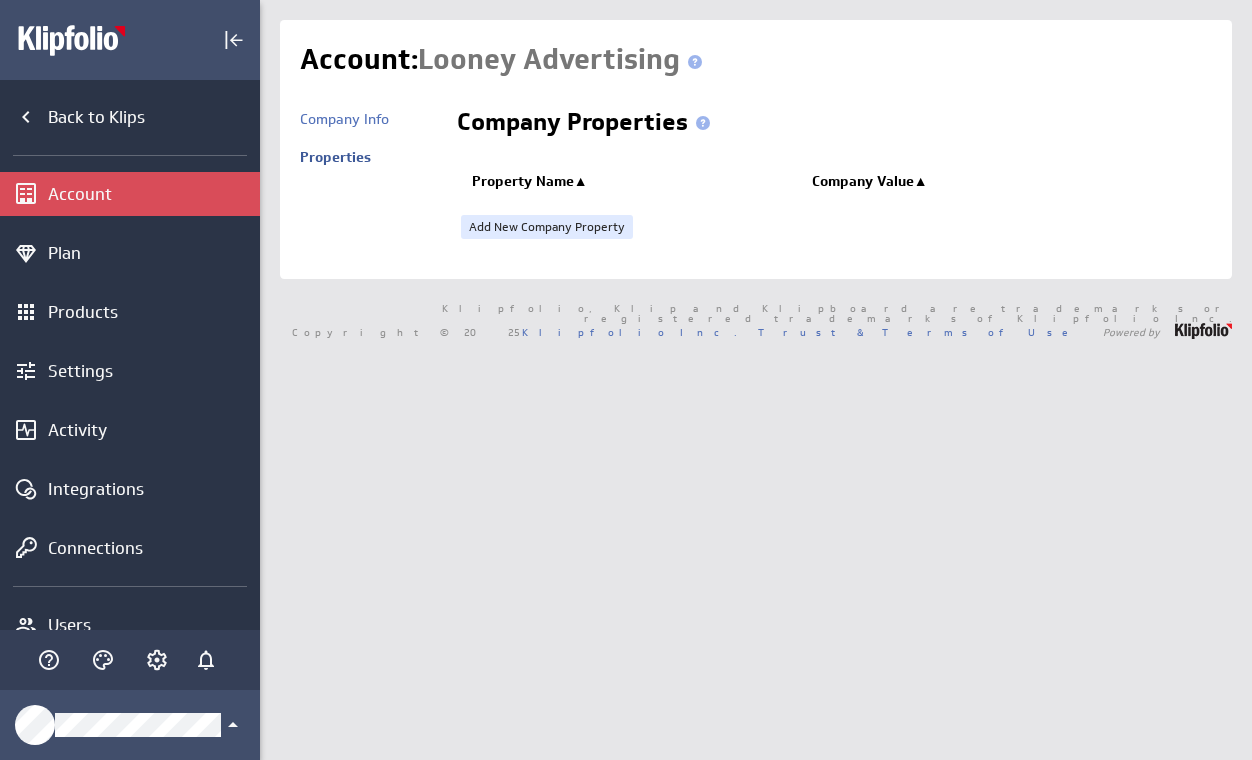 scroll, scrollTop: 0, scrollLeft: 0, axis: both 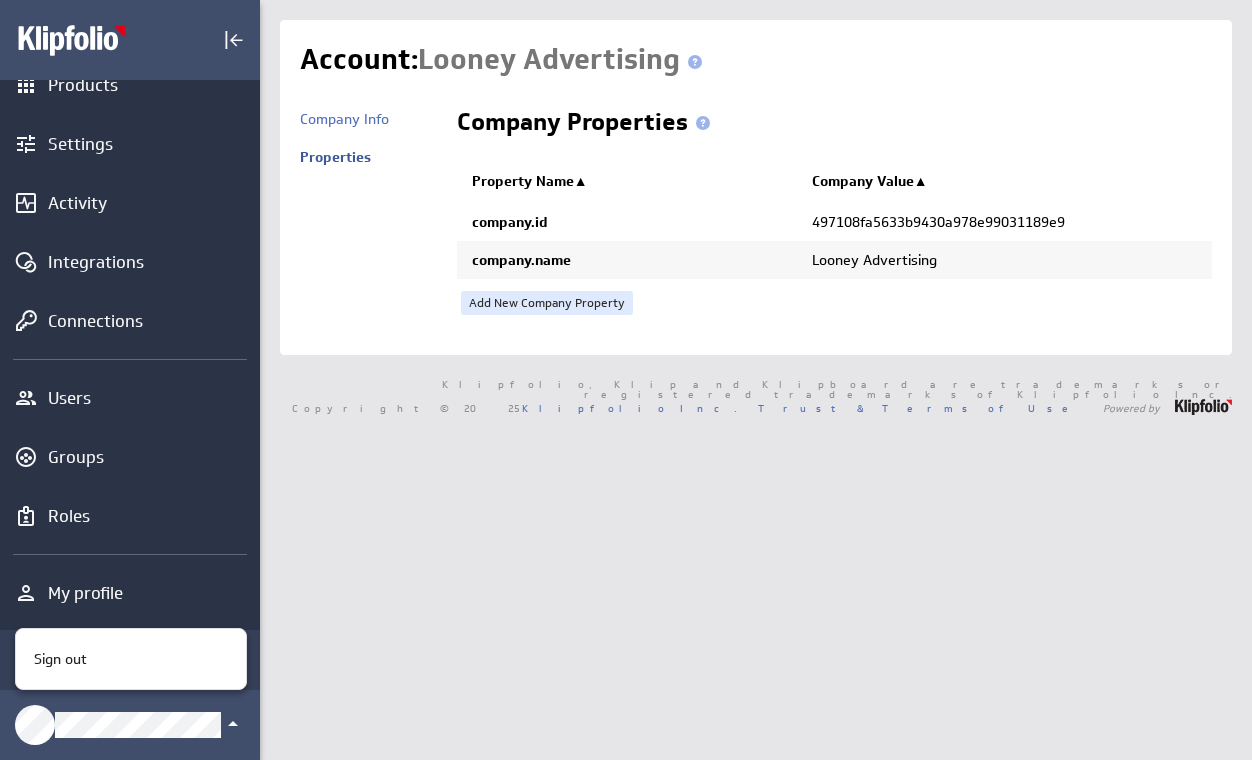 click at bounding box center [626, 380] 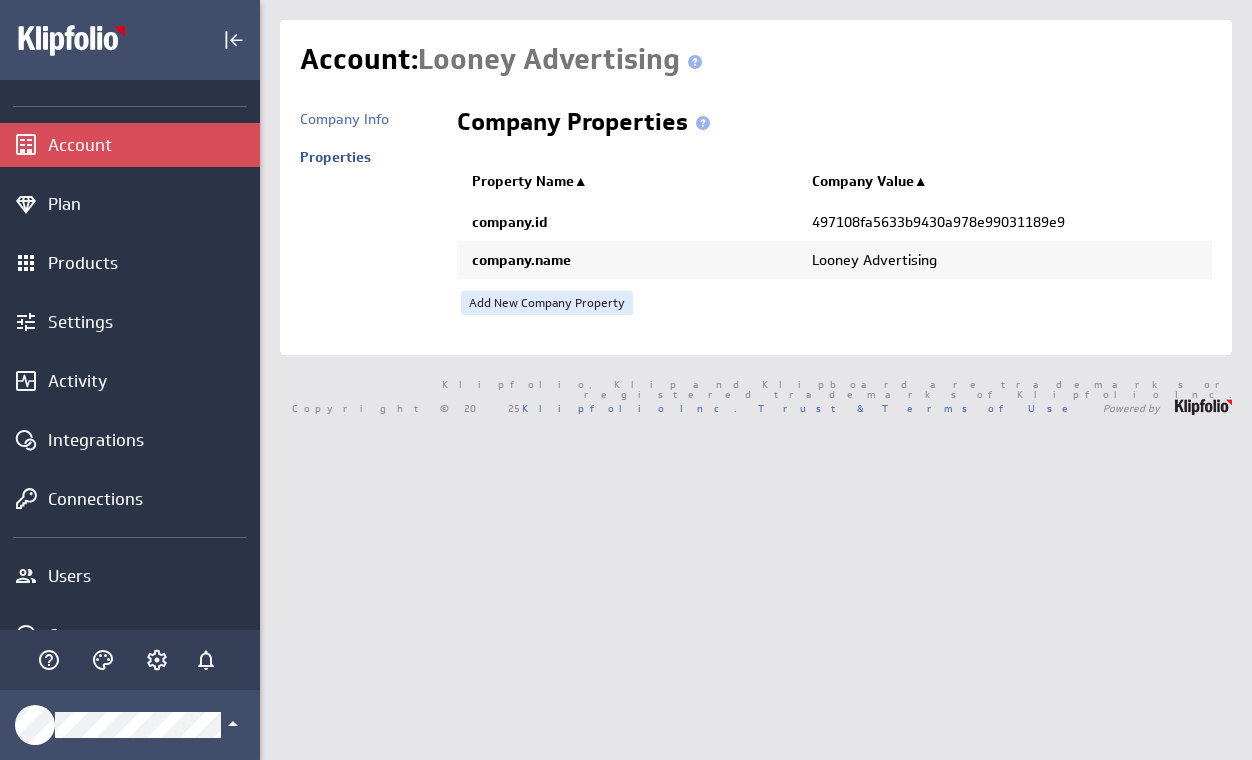 scroll, scrollTop: 34, scrollLeft: 0, axis: vertical 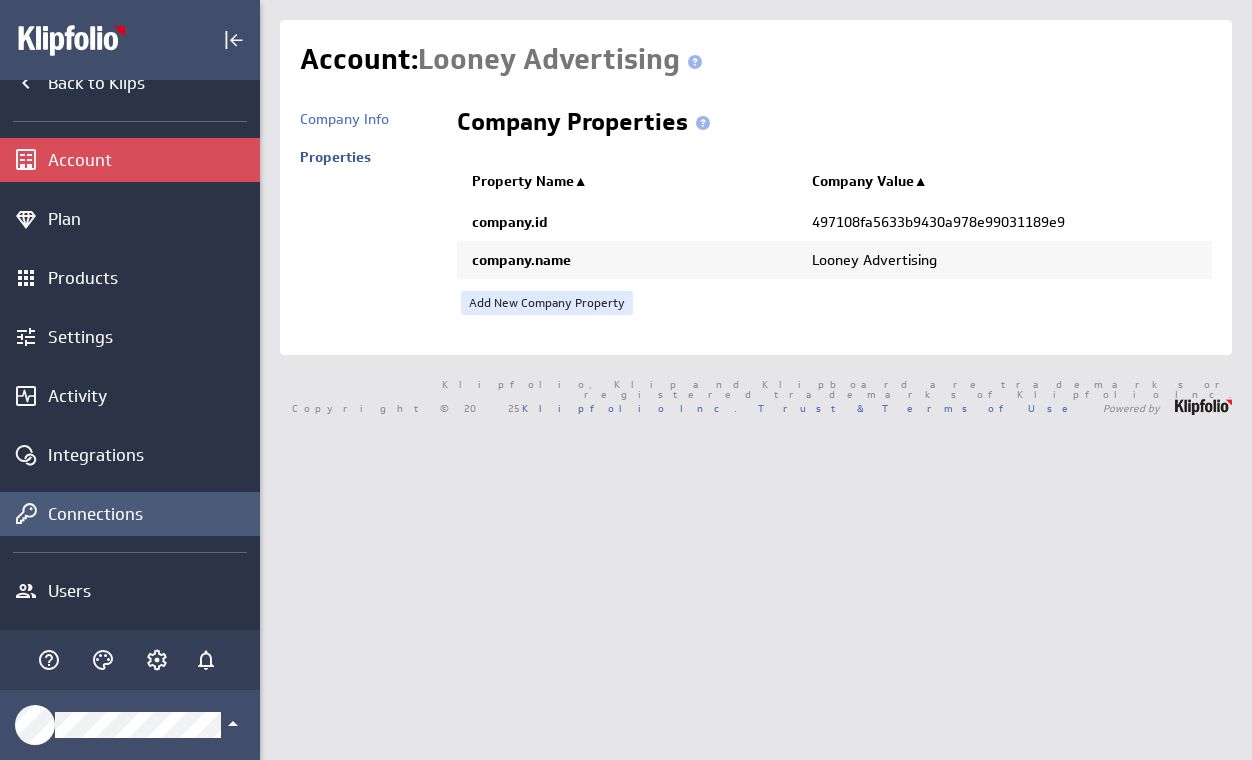 click on "Connections" at bounding box center [151, 514] 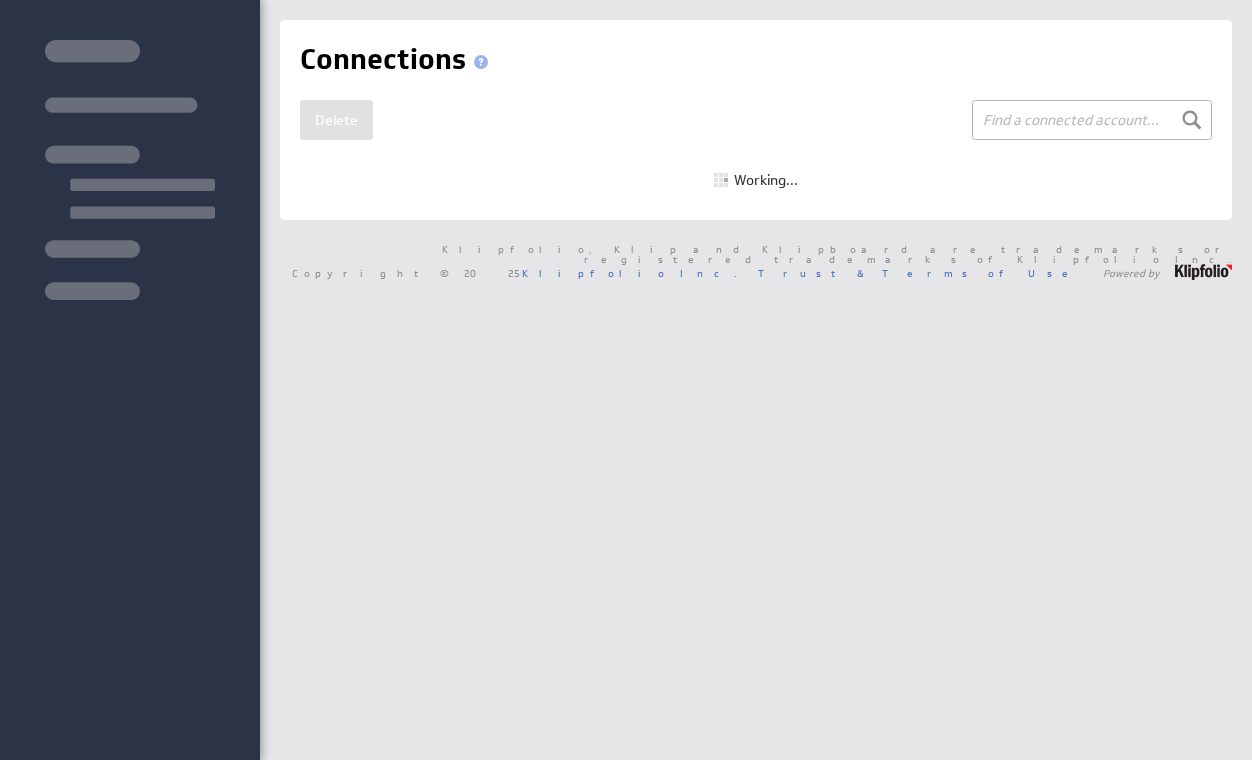 scroll, scrollTop: 0, scrollLeft: 0, axis: both 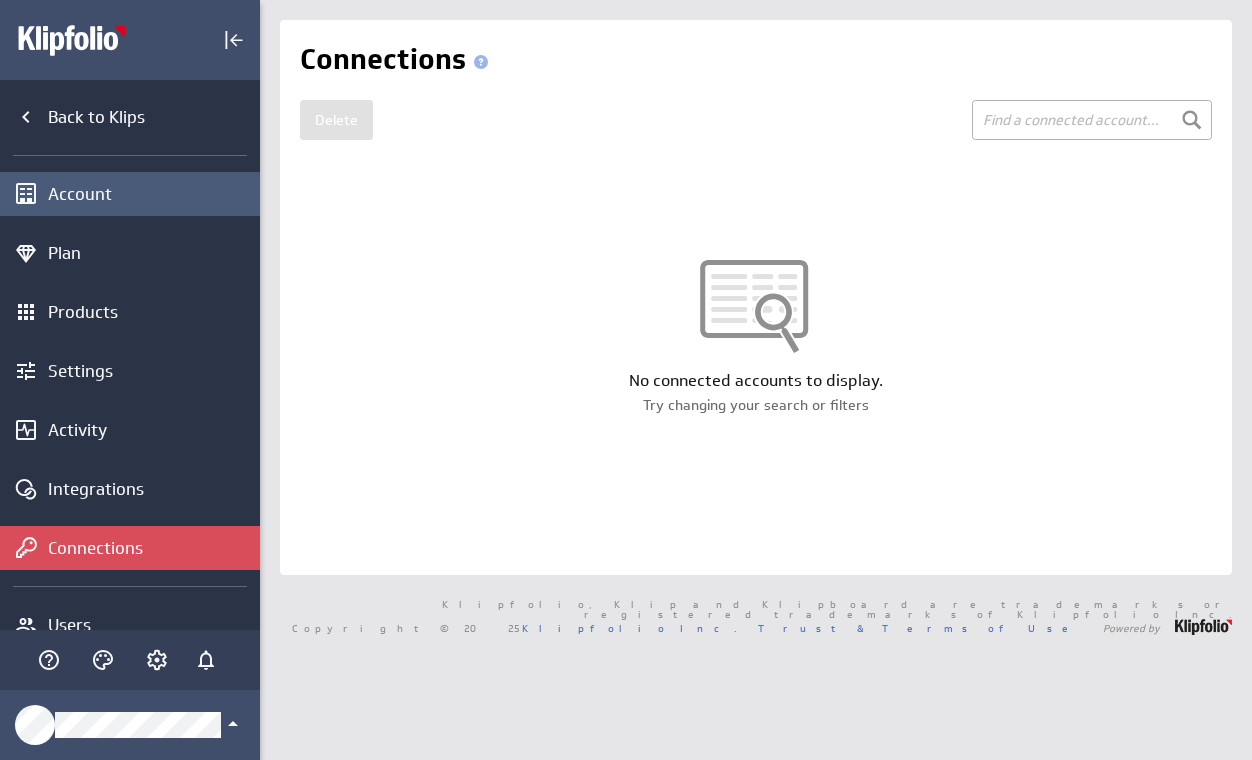 click on "Account" at bounding box center (151, 194) 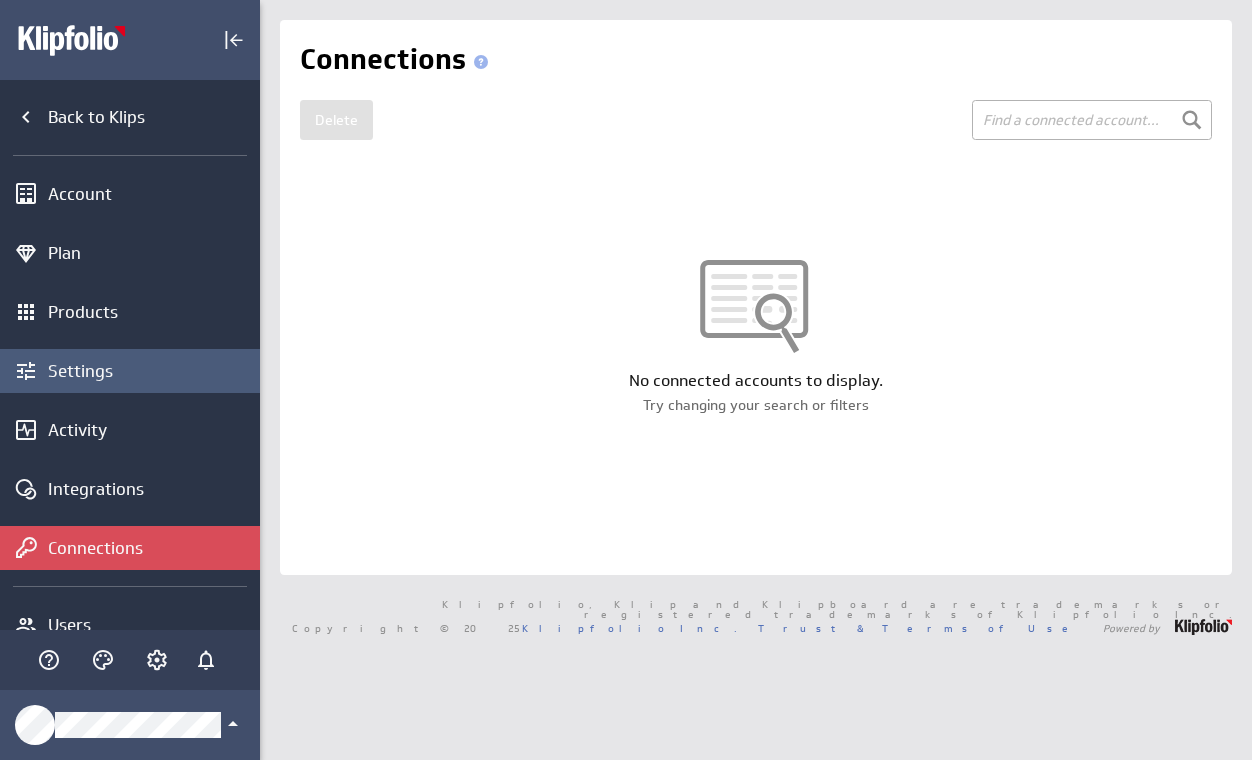 click on "Settings" at bounding box center [151, 371] 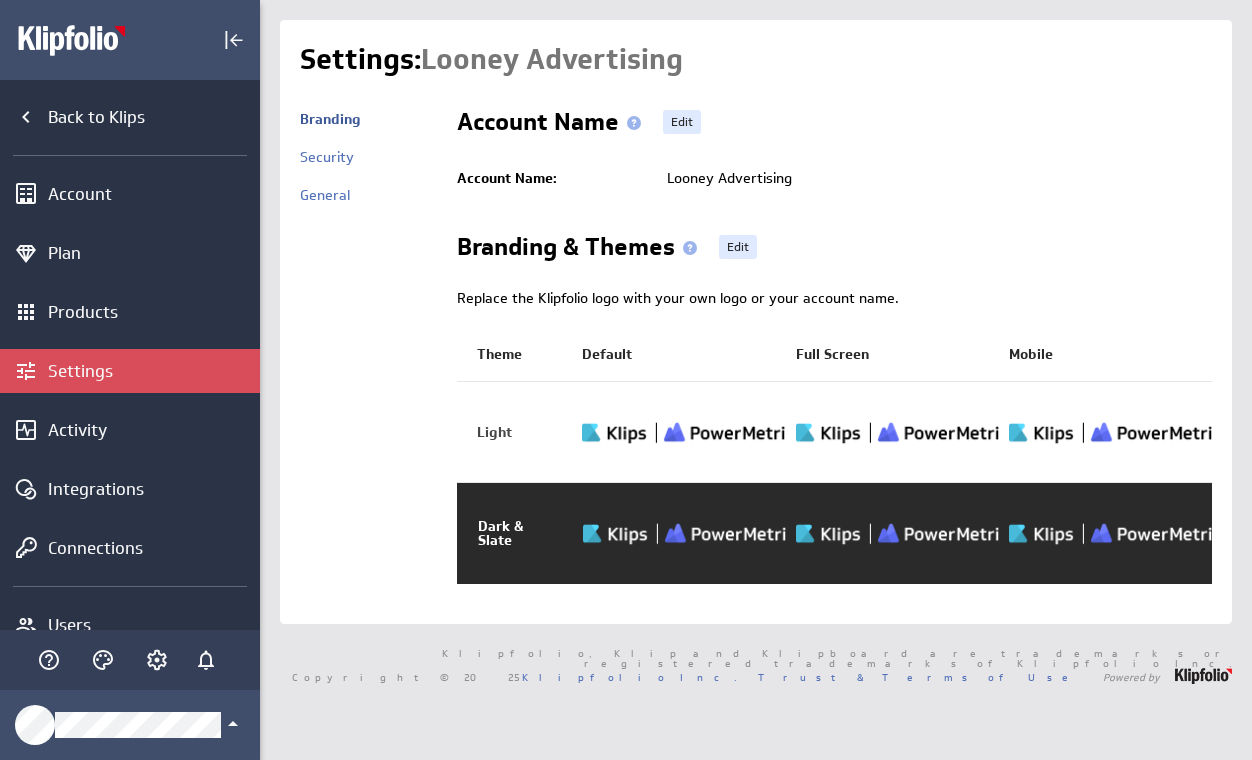 scroll, scrollTop: 0, scrollLeft: 0, axis: both 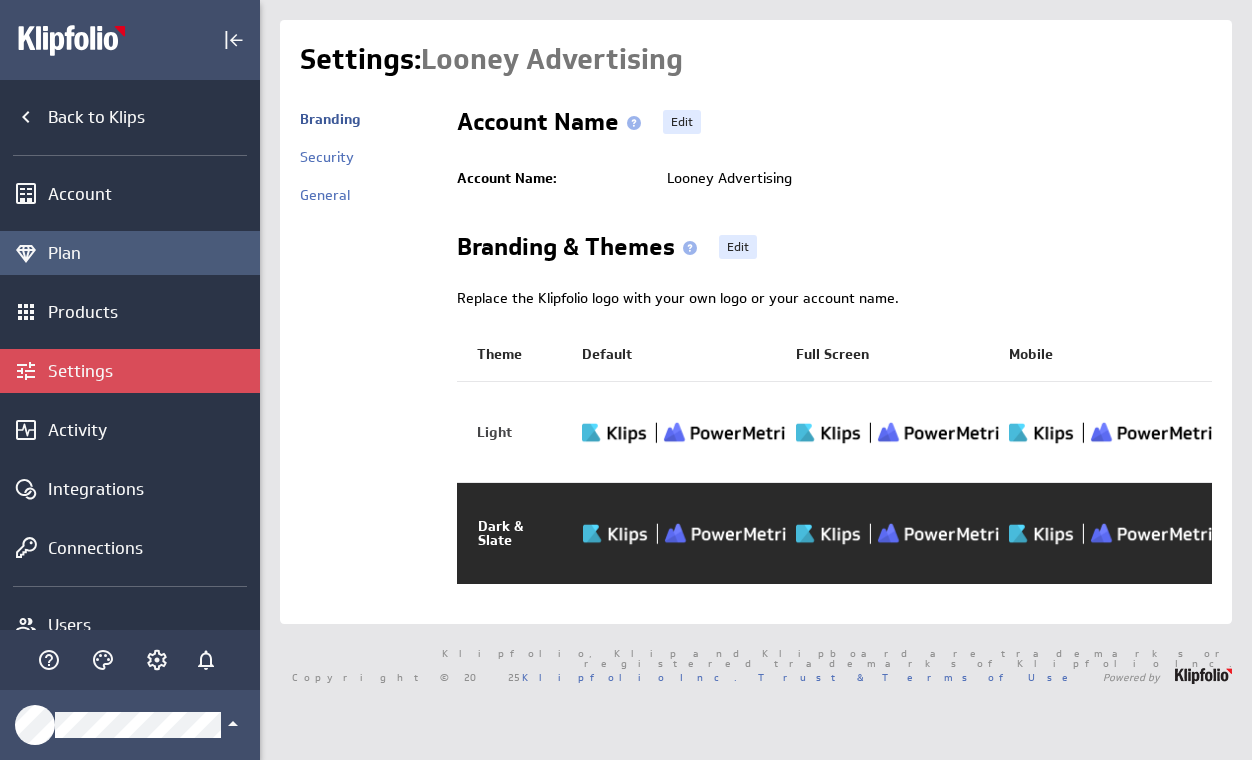click on "Plan" at bounding box center (151, 253) 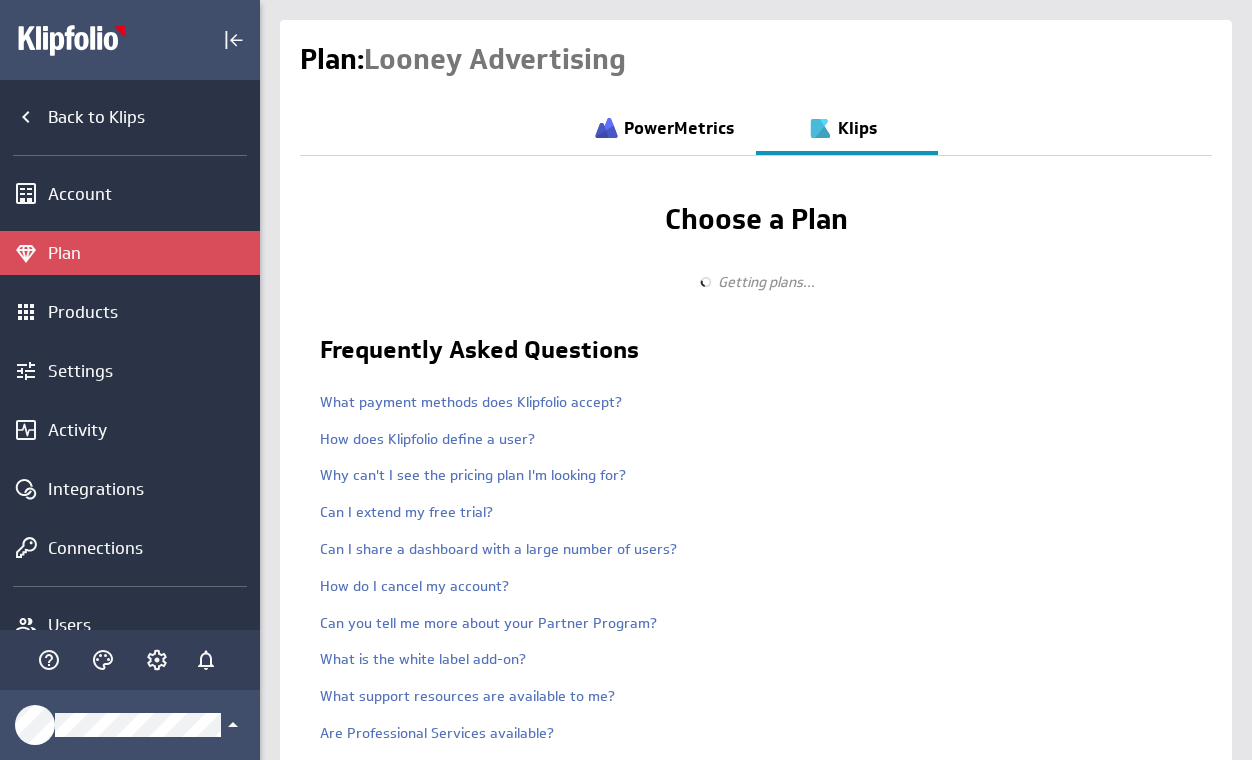 scroll, scrollTop: 0, scrollLeft: 0, axis: both 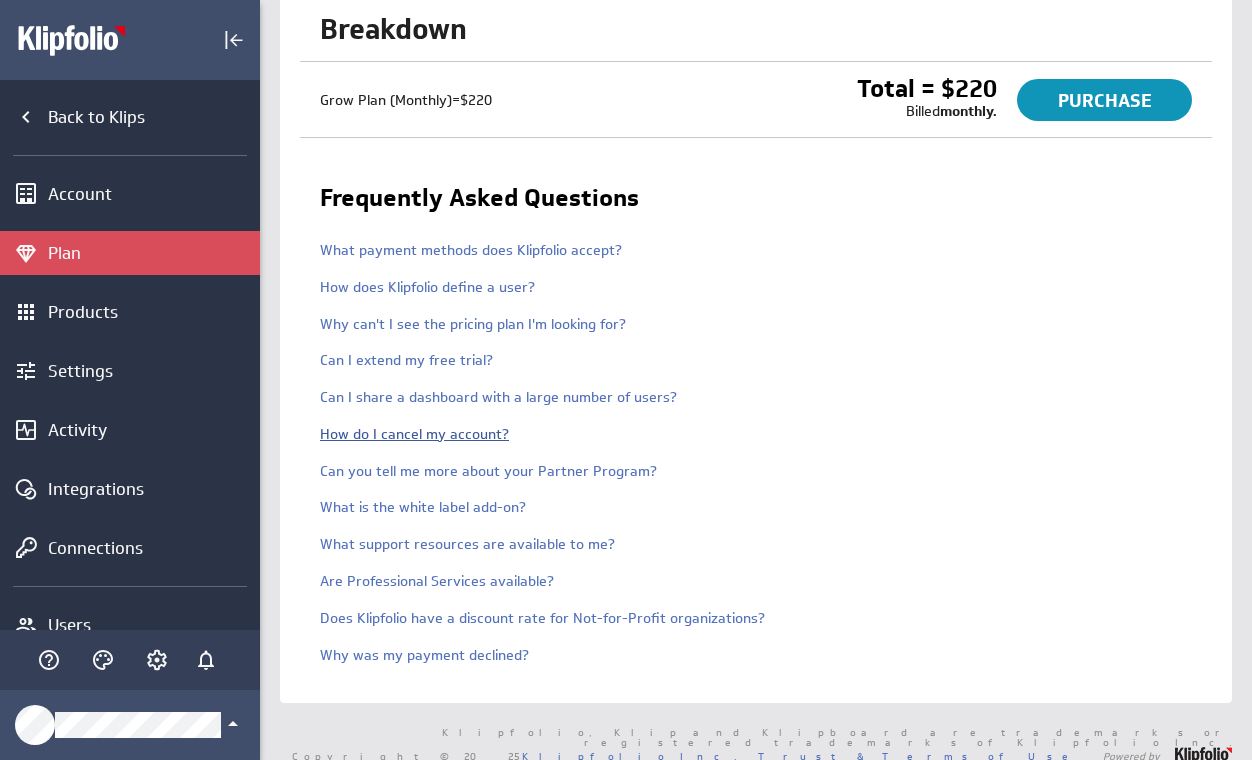 click on "How do I cancel my account?" at bounding box center (471, 250) 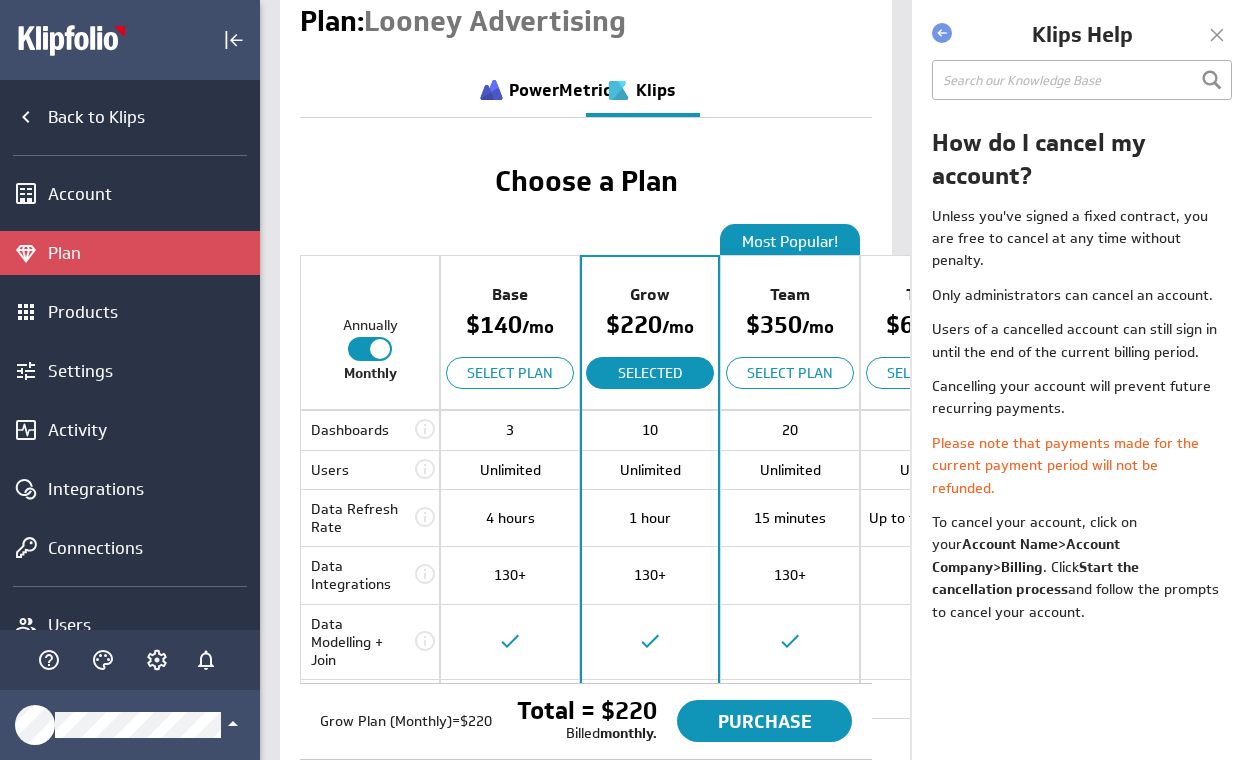 scroll, scrollTop: 0, scrollLeft: 0, axis: both 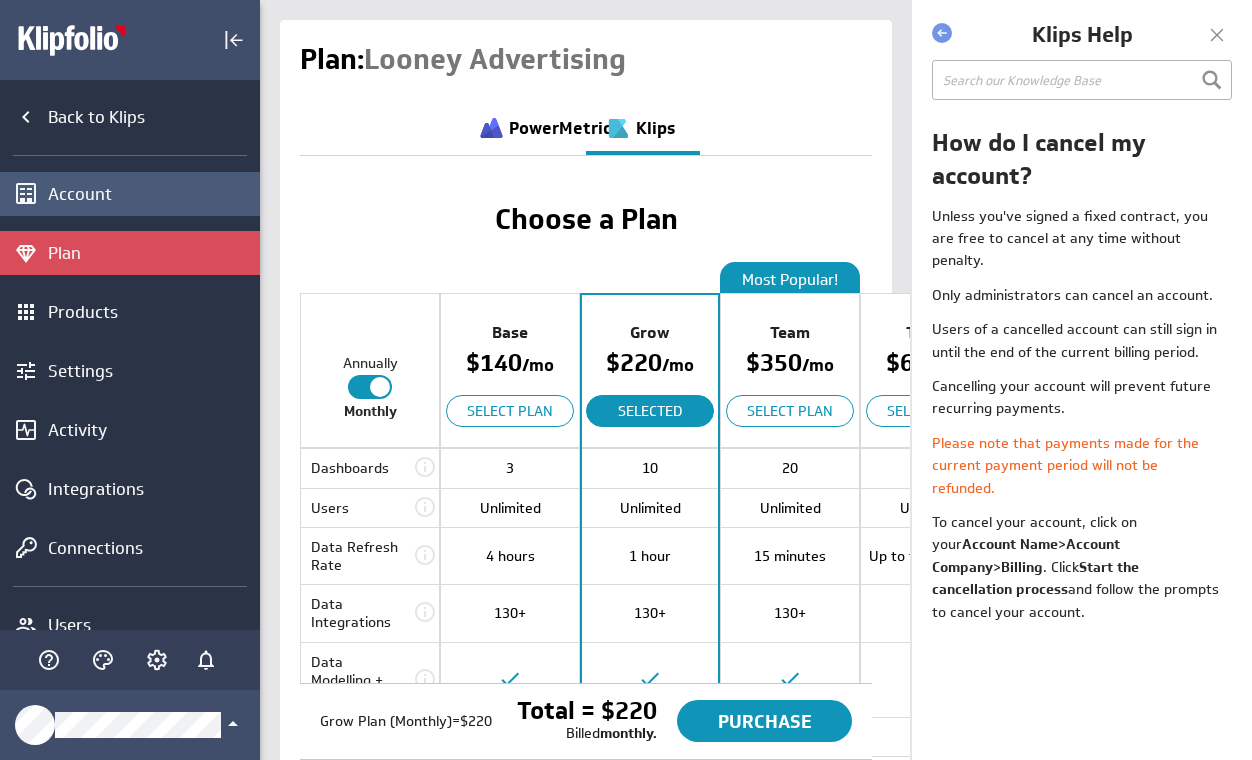 click on "Account" at bounding box center (151, 194) 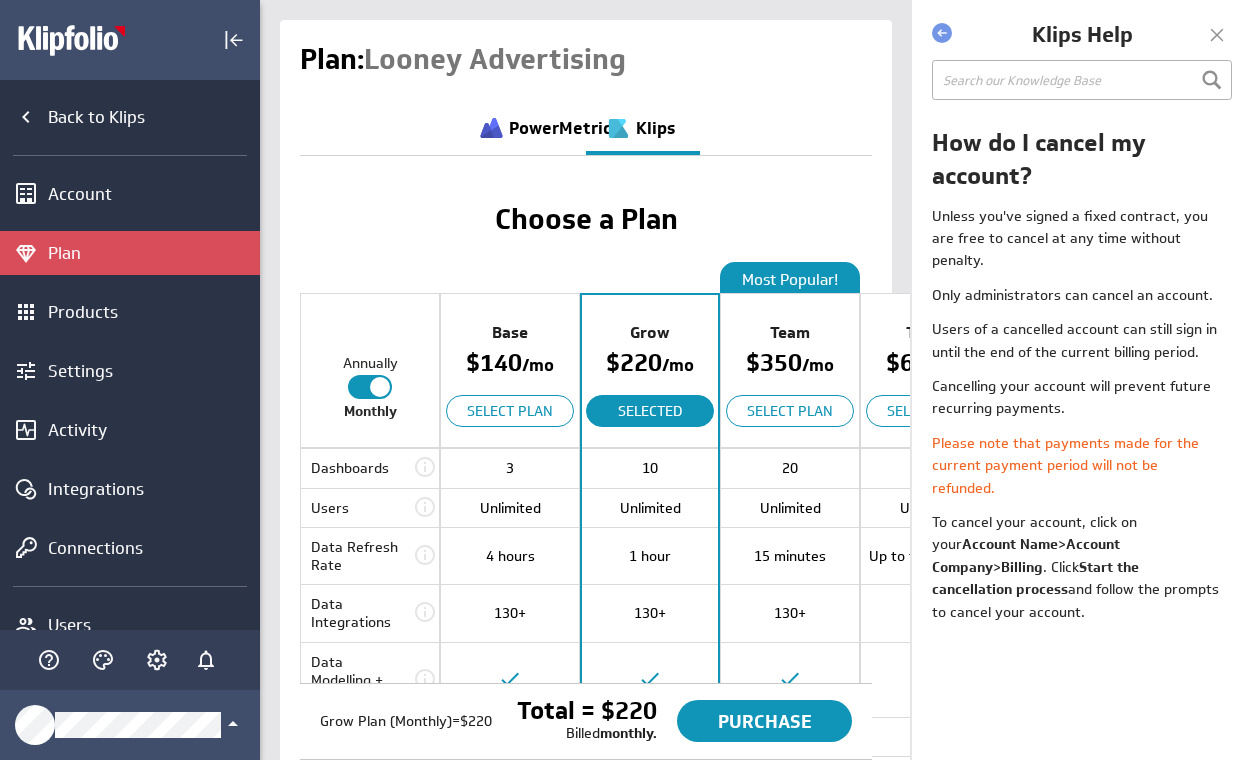 click at bounding box center [1217, 35] 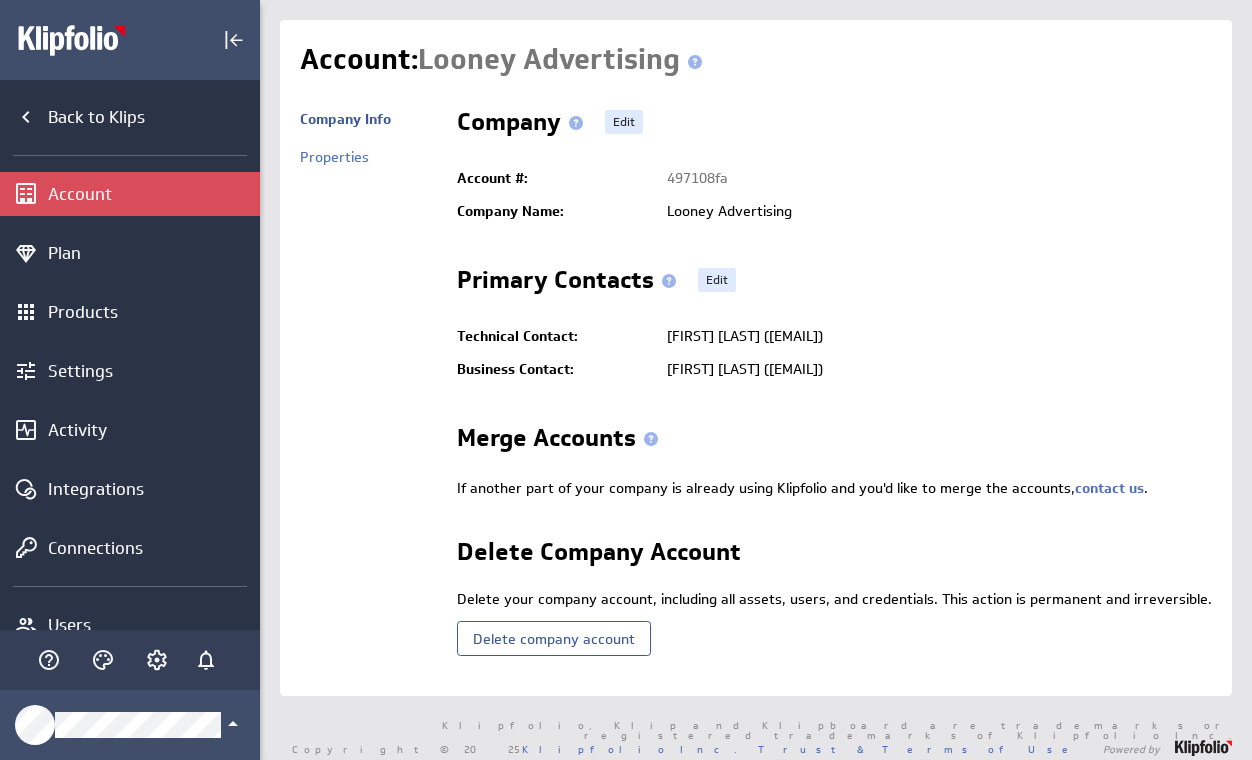 scroll, scrollTop: 0, scrollLeft: 0, axis: both 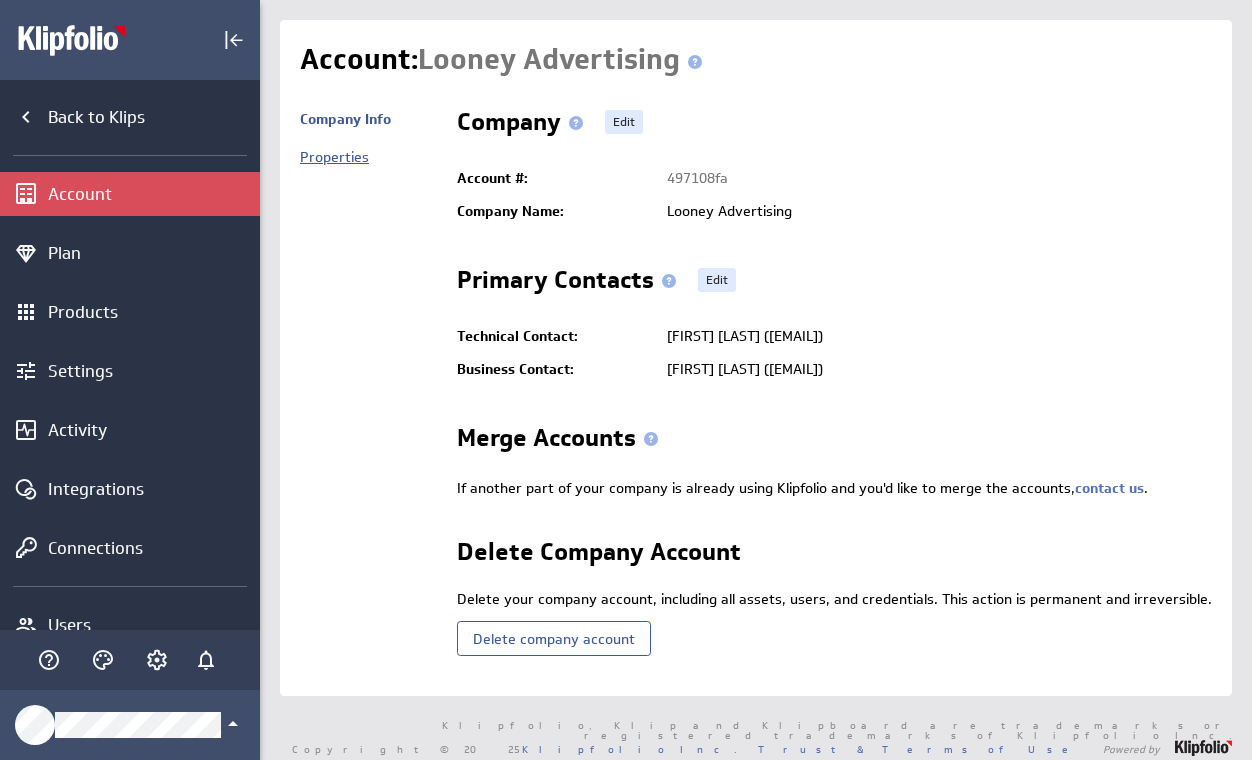 click on "Properties" at bounding box center (334, 157) 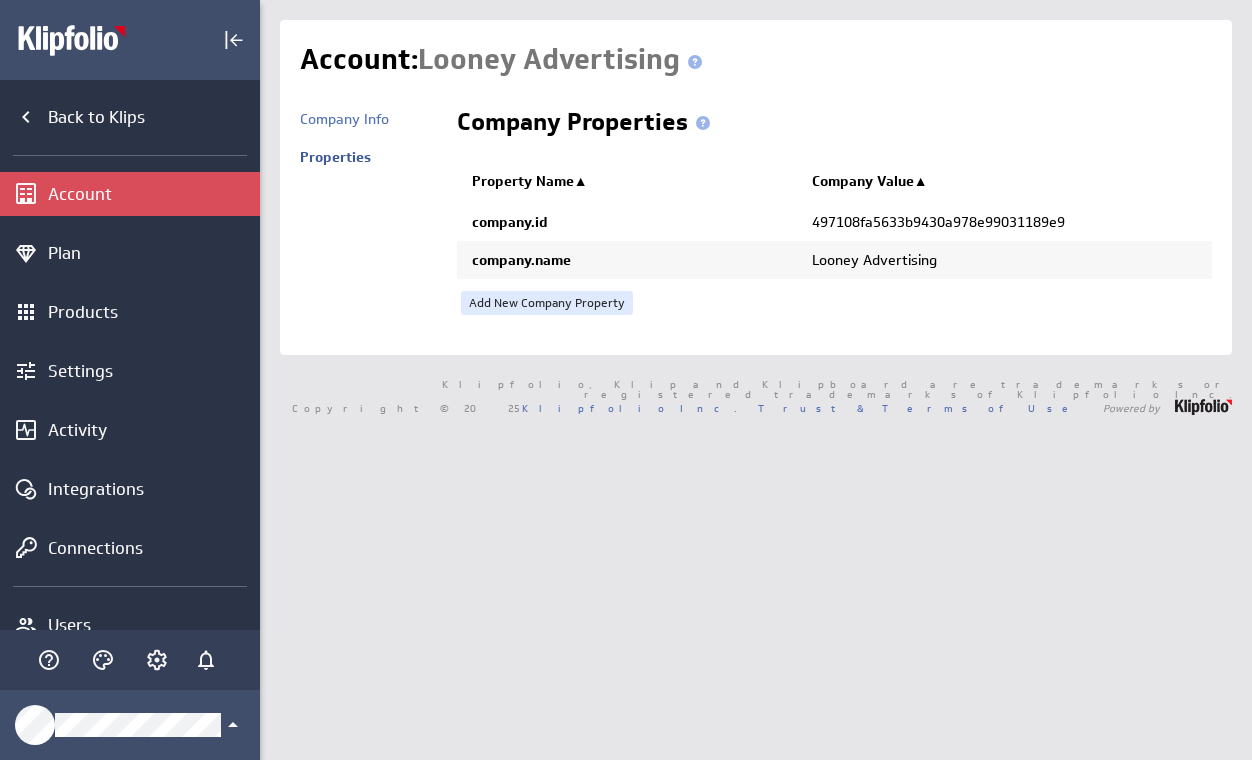 scroll, scrollTop: 0, scrollLeft: 0, axis: both 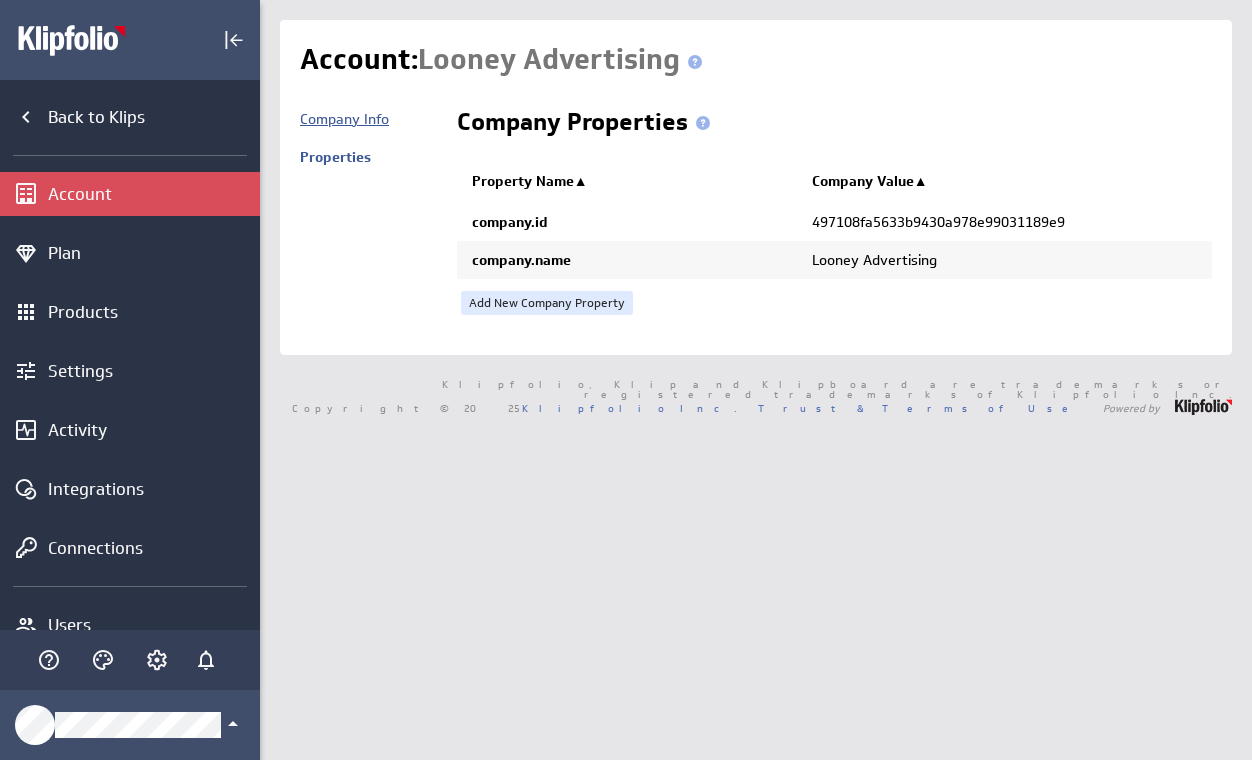 click on "Company Info" at bounding box center (344, 119) 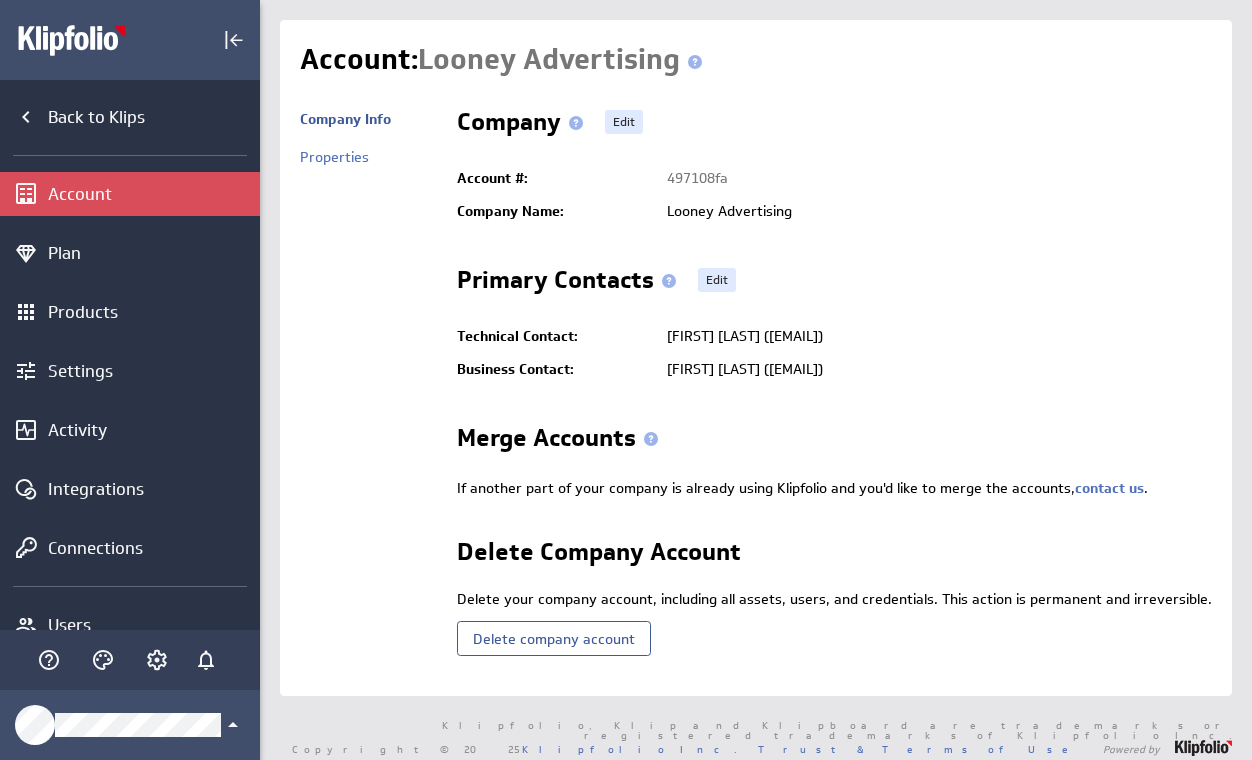 click on "Company Info" at bounding box center (345, 119) 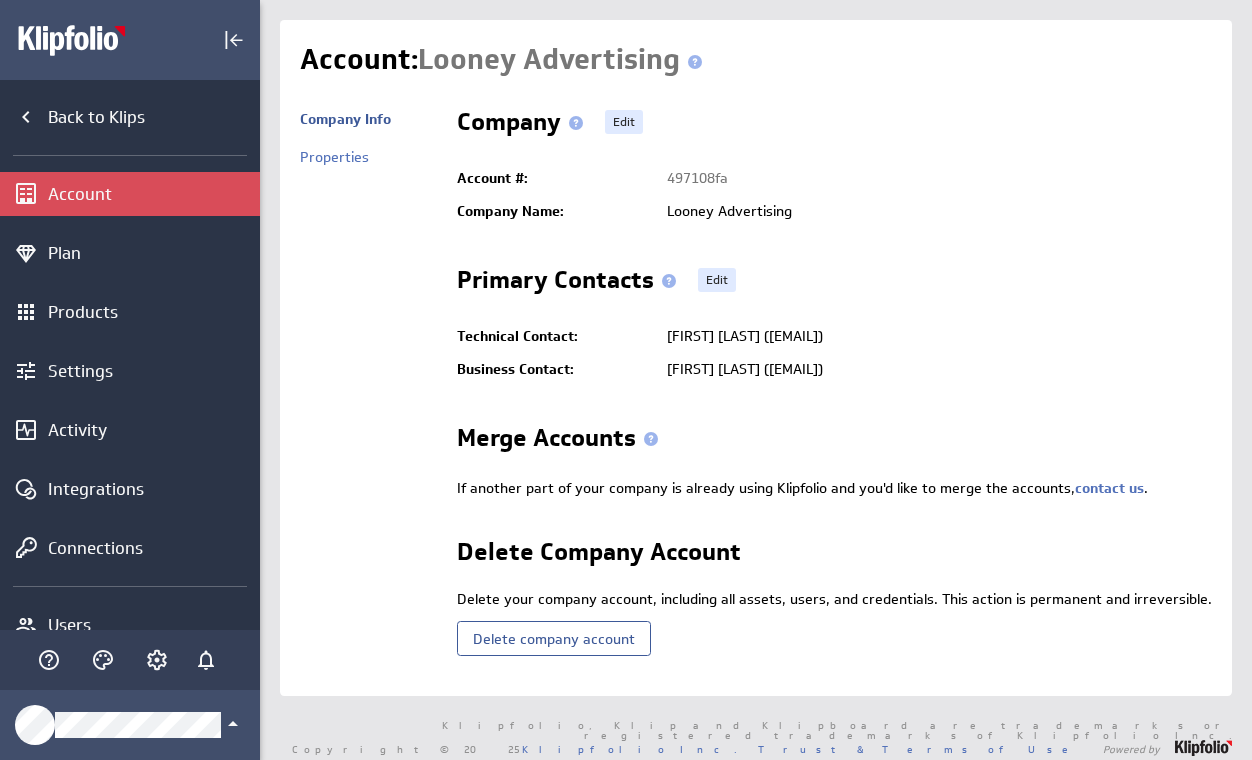 scroll, scrollTop: 0, scrollLeft: 0, axis: both 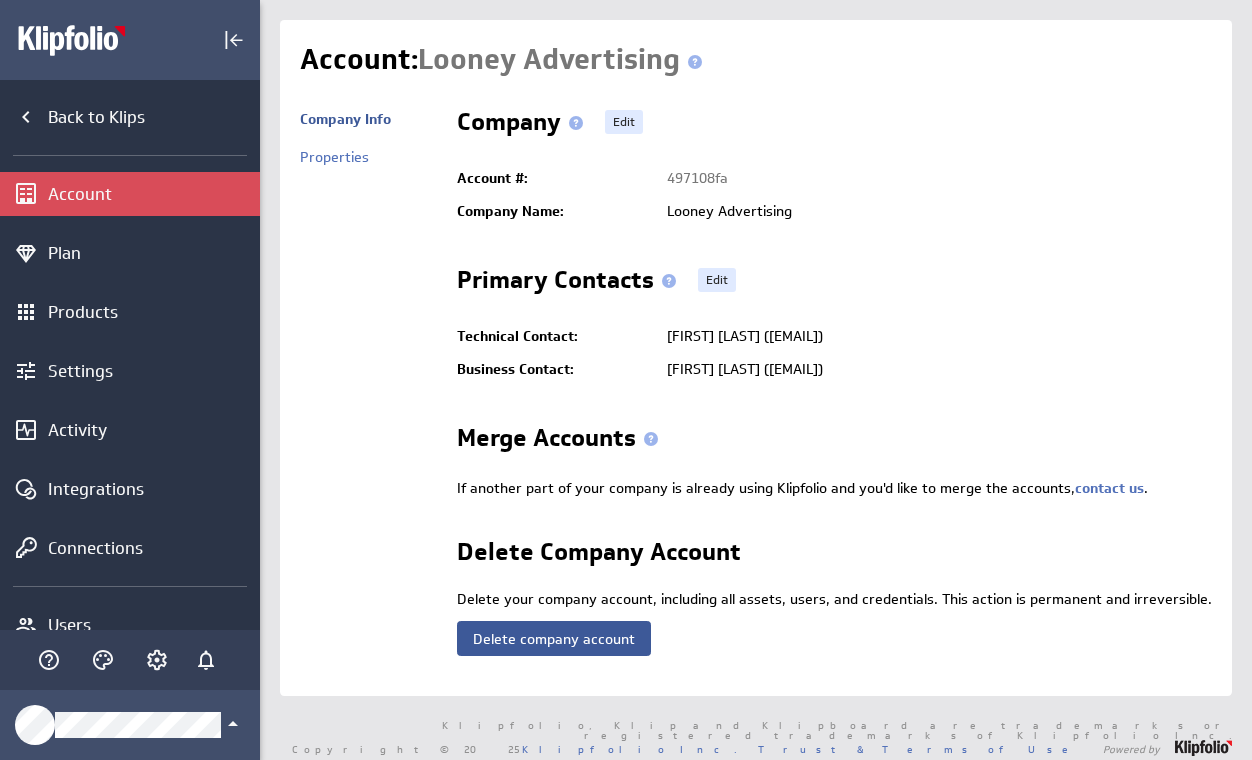 click on "Delete company account" at bounding box center (554, 638) 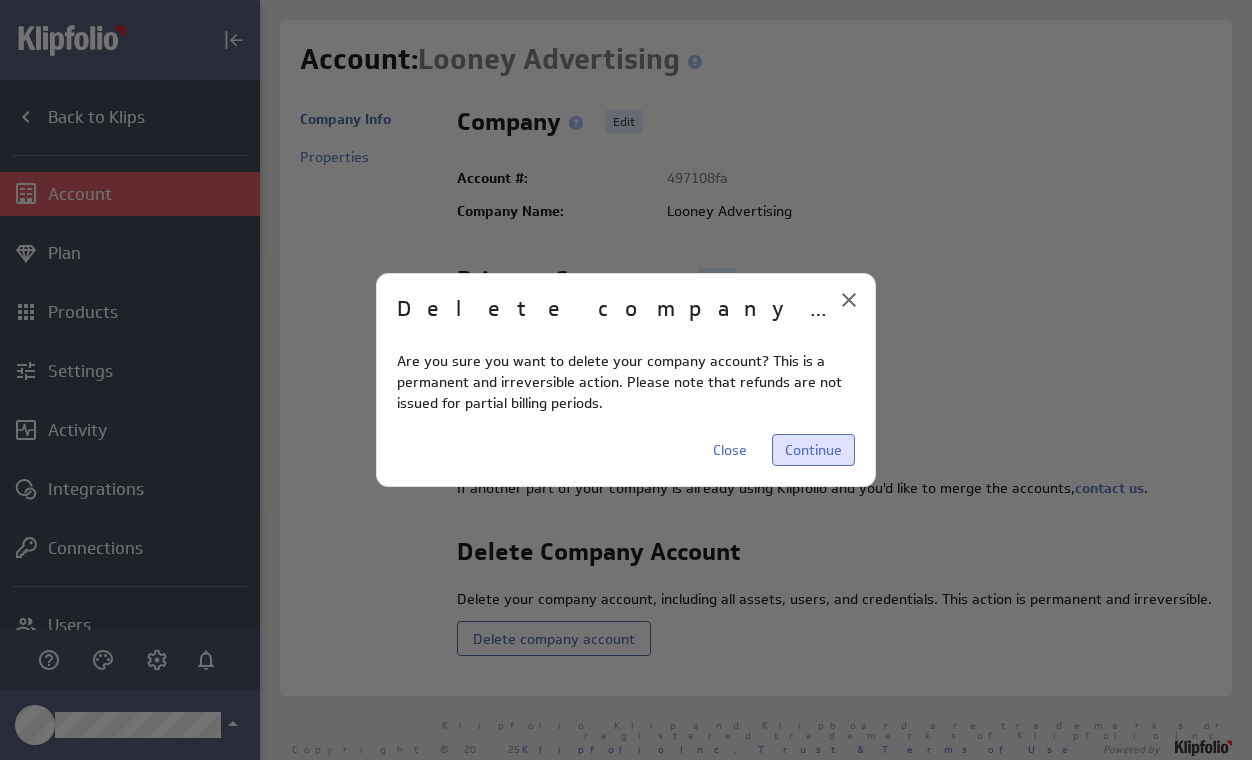 click on "Continue" at bounding box center (813, 450) 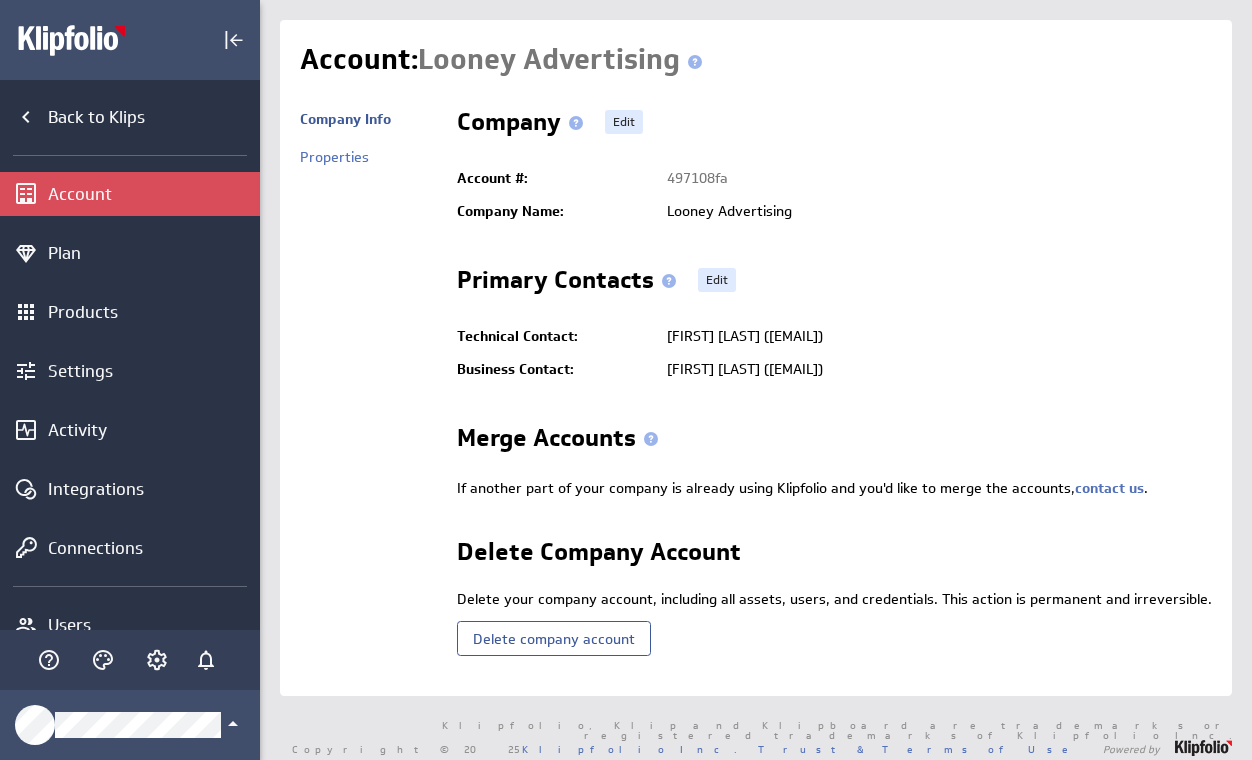 scroll, scrollTop: 0, scrollLeft: 0, axis: both 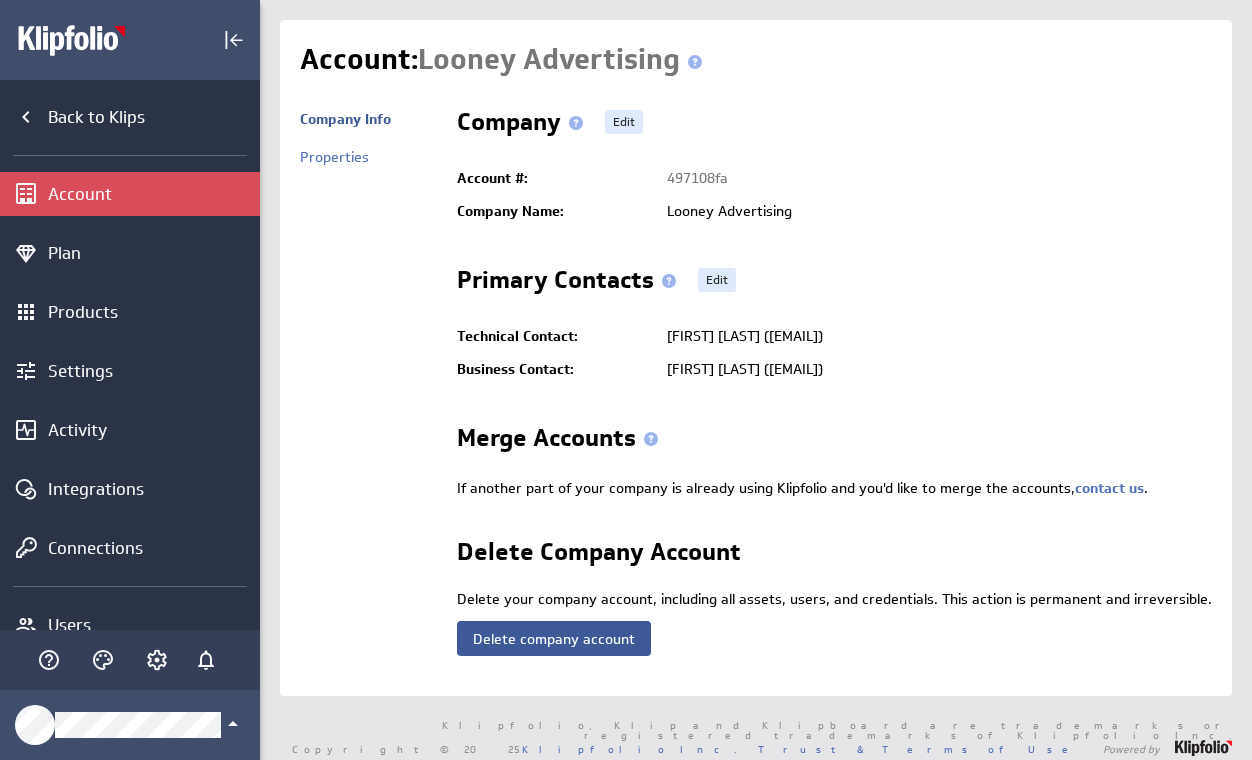 click on "Delete company account" at bounding box center (554, 638) 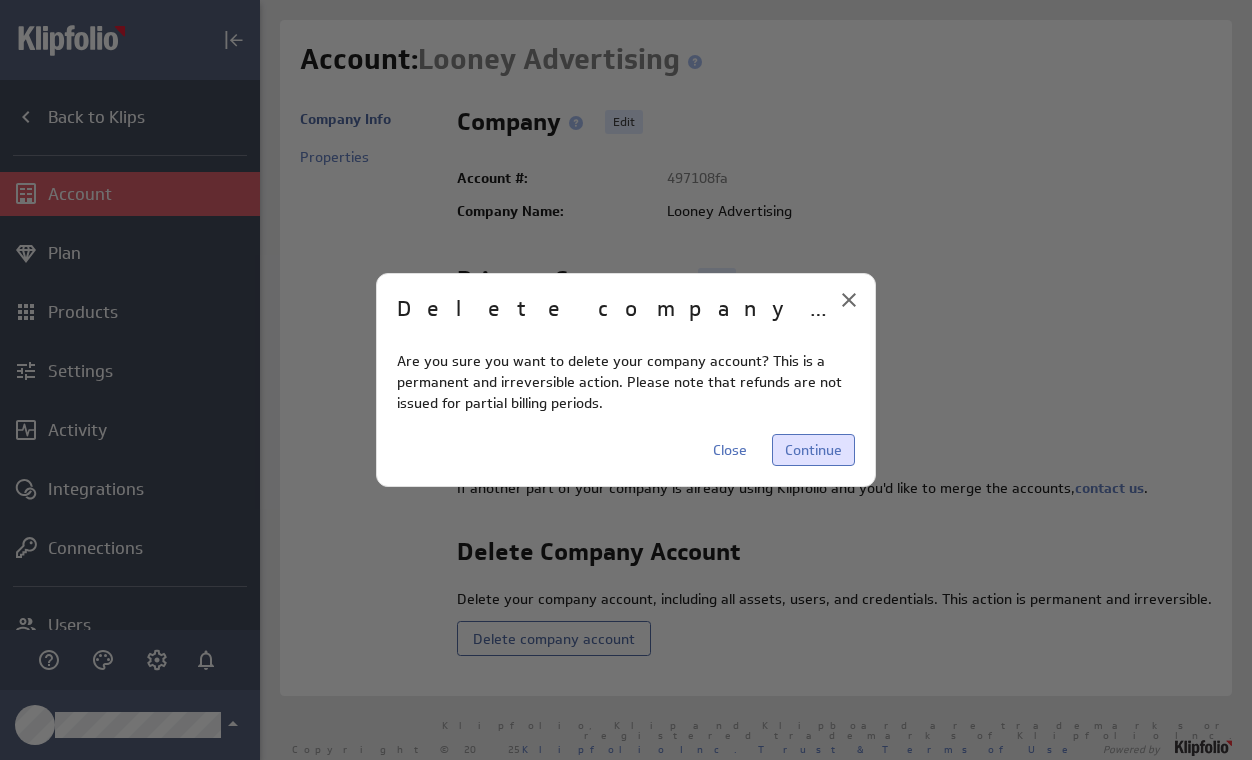 click on "Continue" at bounding box center [813, 450] 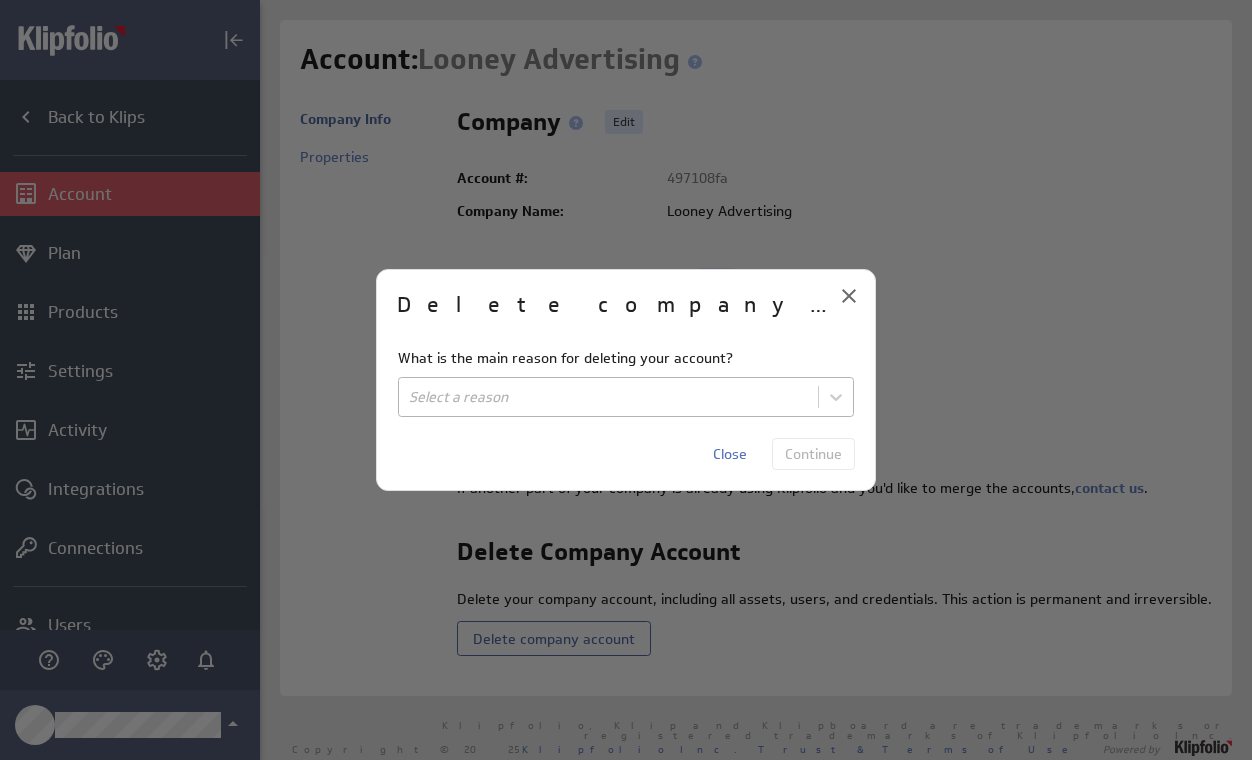 click on "(no message)
Back to Klips Account Plan Products Settings Activity Integrations Connections Users Groups Roles My profile
Account:  Looney Advertising
Company Info
Company" at bounding box center (626, 380) 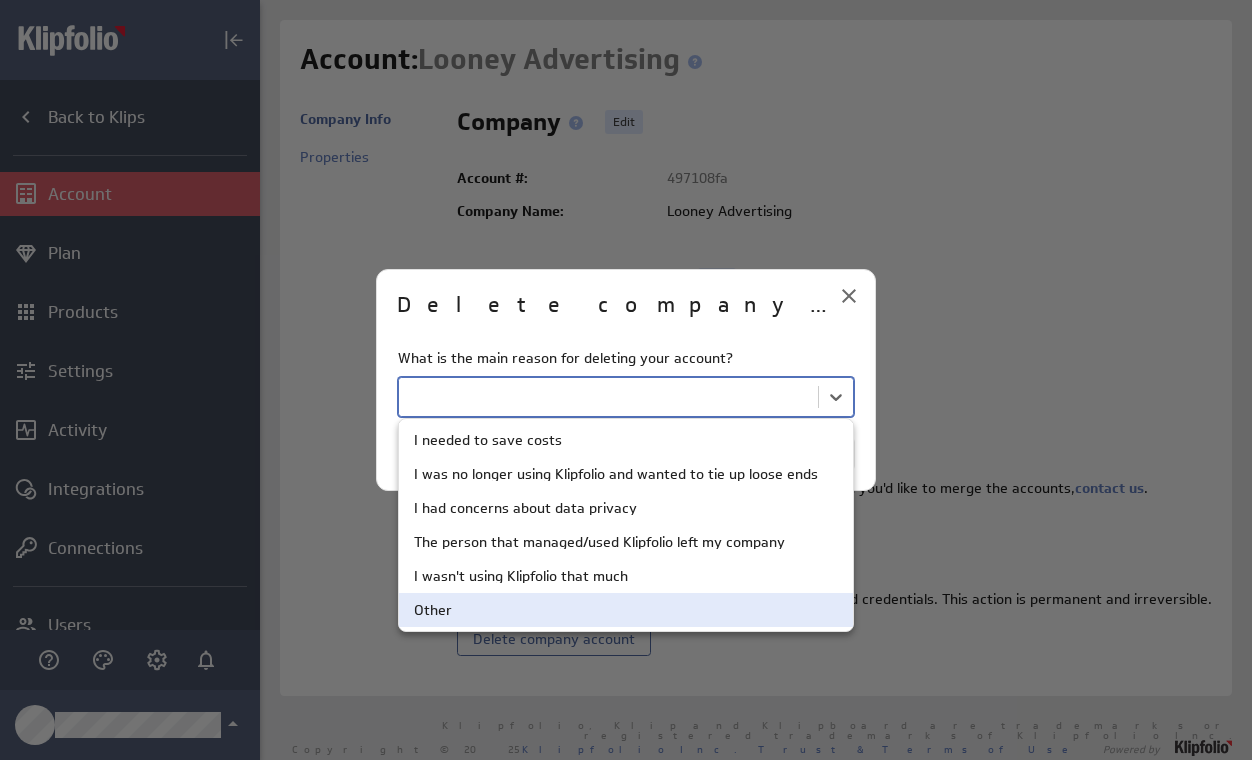 click on "Other" at bounding box center [626, 610] 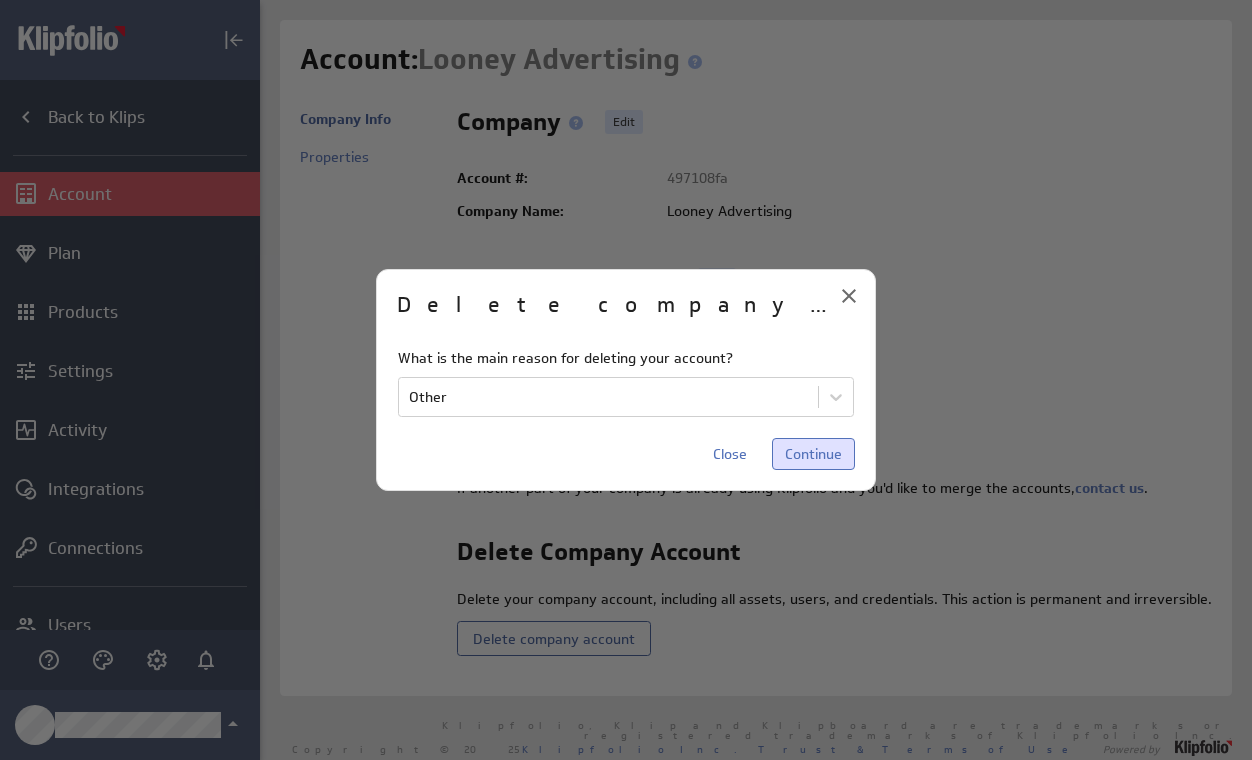 click on "Continue" at bounding box center [813, 454] 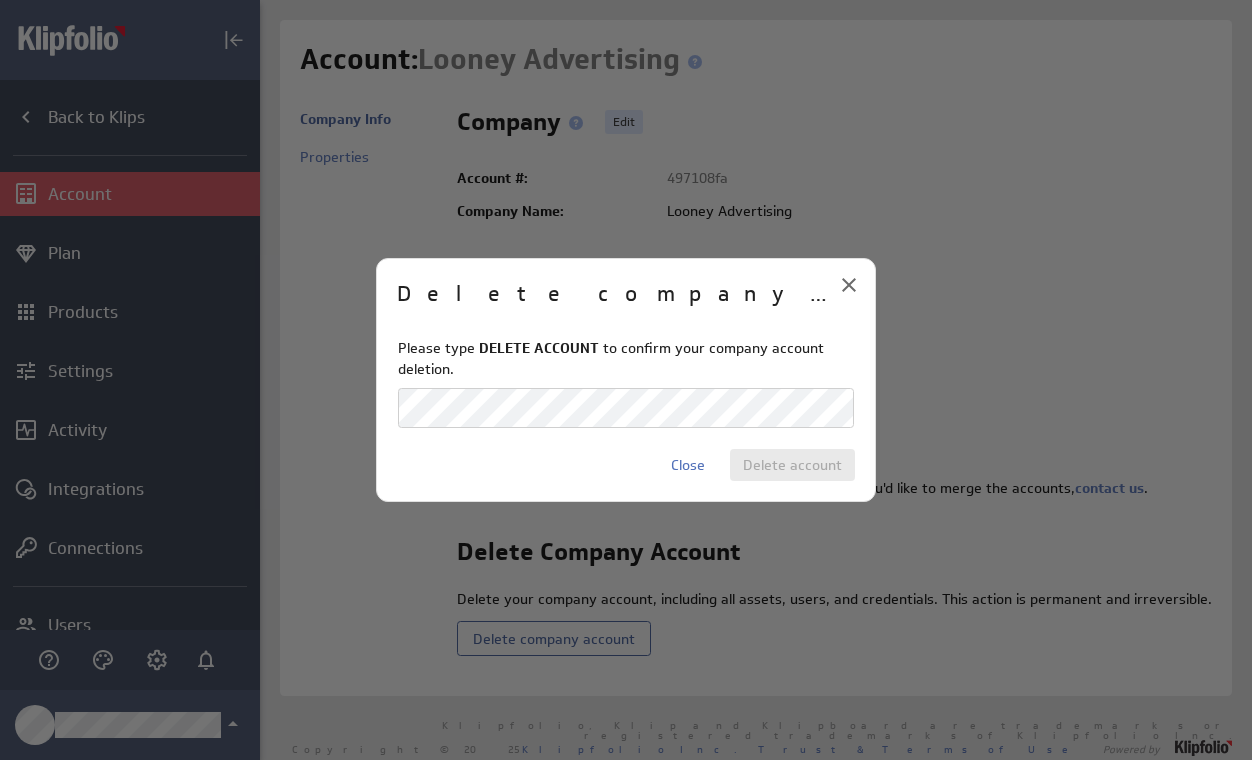 click on "Close Delete account" at bounding box center (626, 465) 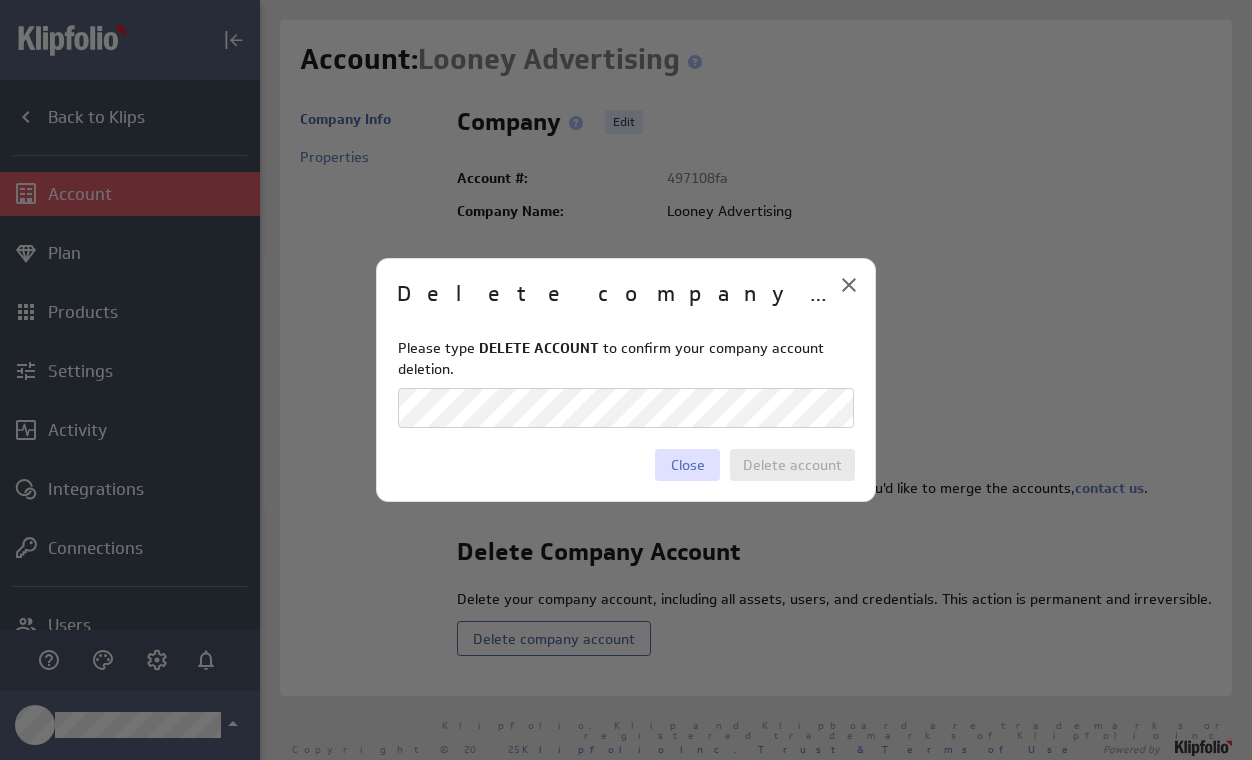 click on "Close" at bounding box center (688, 465) 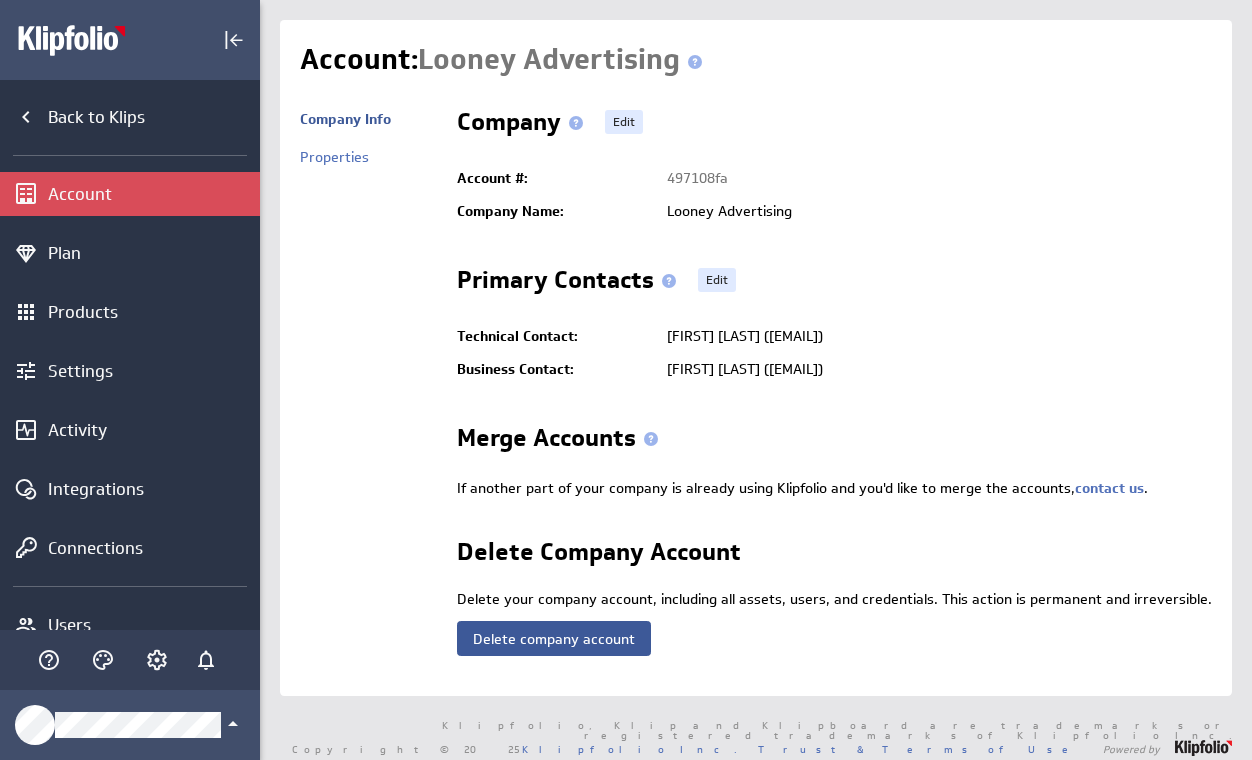 click on "Delete company account" at bounding box center (554, 638) 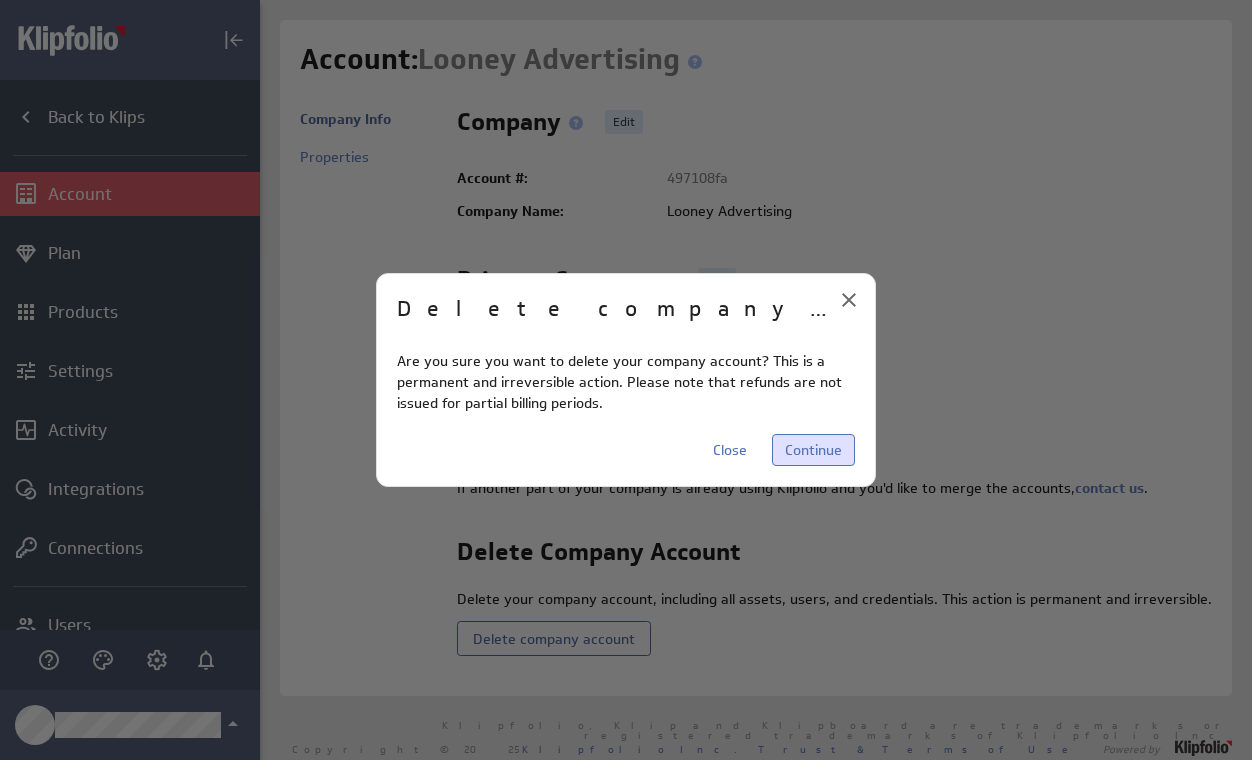 click on "Continue" at bounding box center (813, 450) 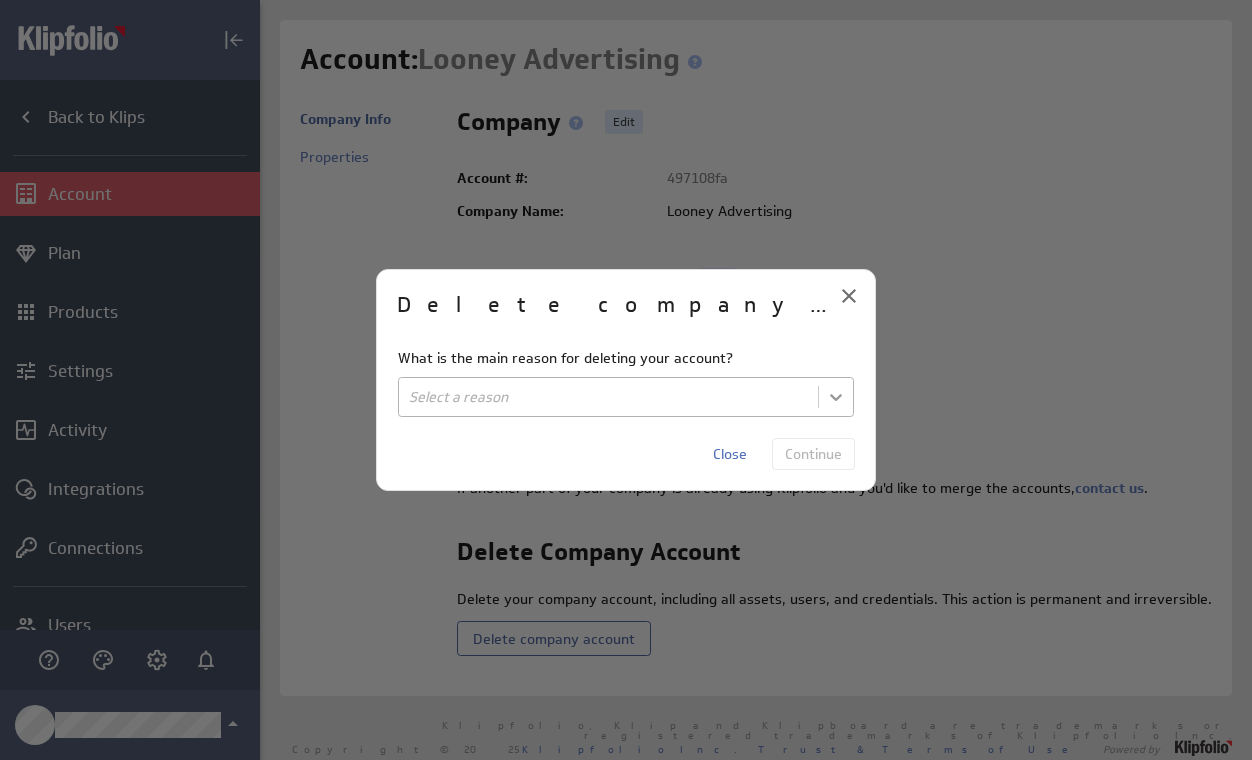 click on "(no message)
Back to Klips Account Plan Products Settings Activity Integrations Connections Users Groups Roles My profile
Account:  Looney Advertising
Company Info
Company" at bounding box center (626, 380) 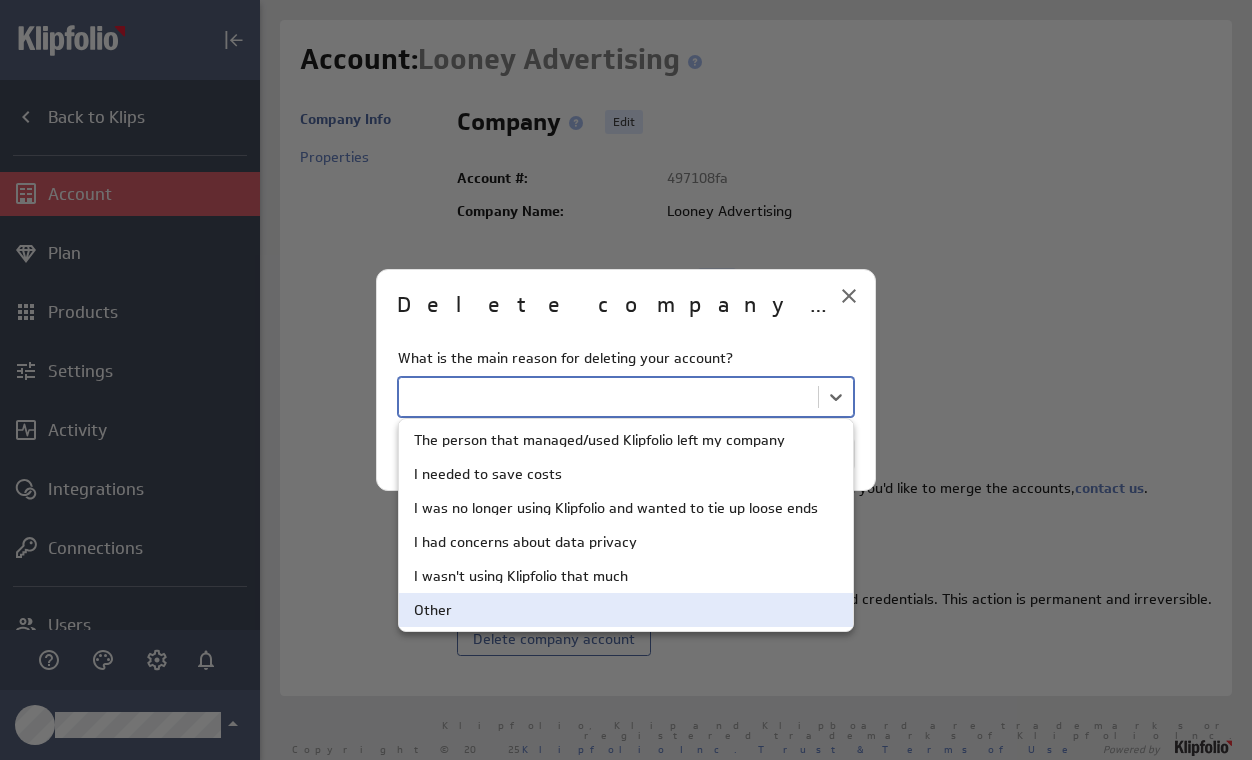 click on "Other" at bounding box center (626, 610) 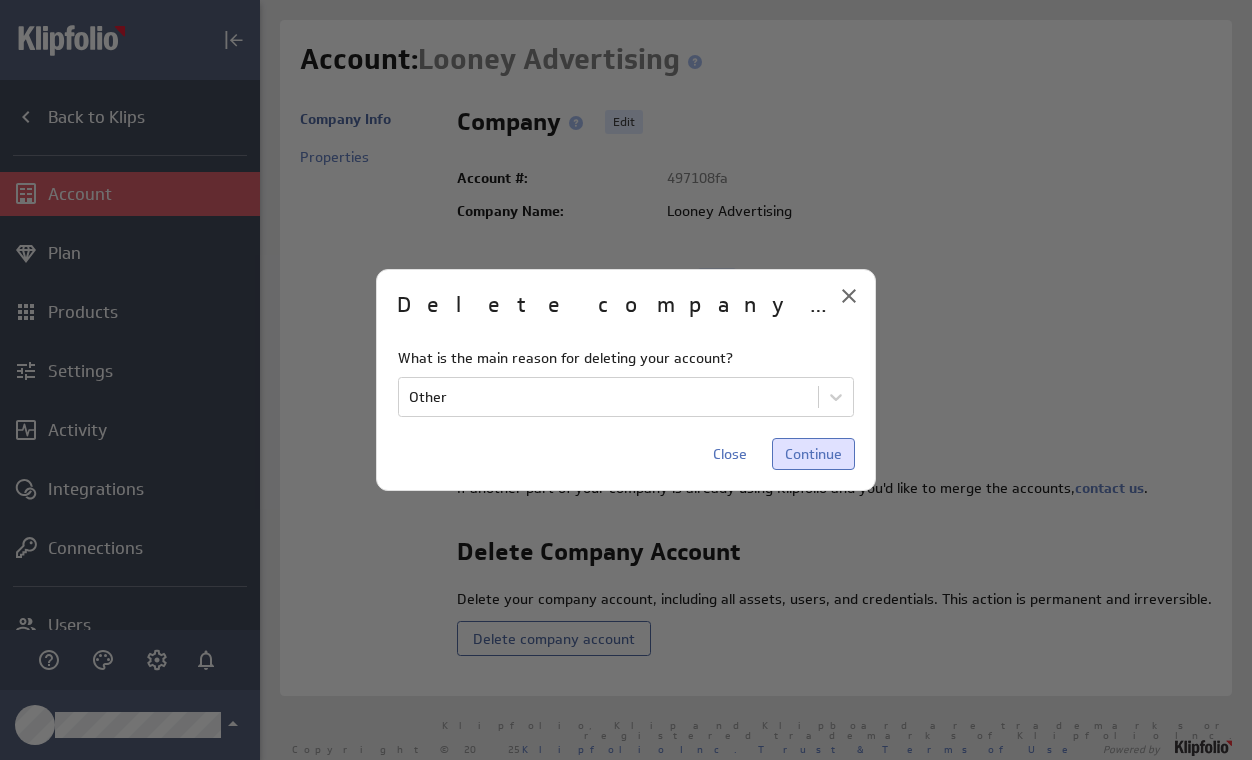 click on "Continue" at bounding box center [813, 454] 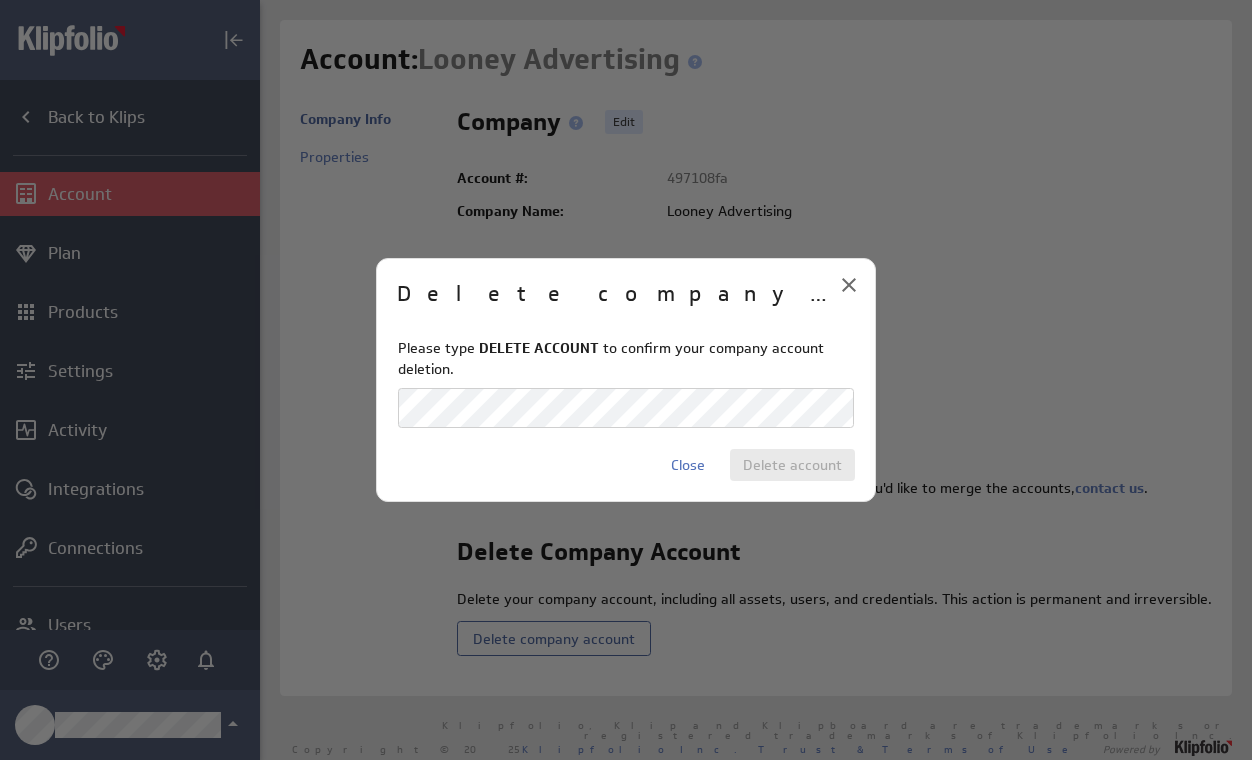 click on "Close Delete account" at bounding box center (626, 465) 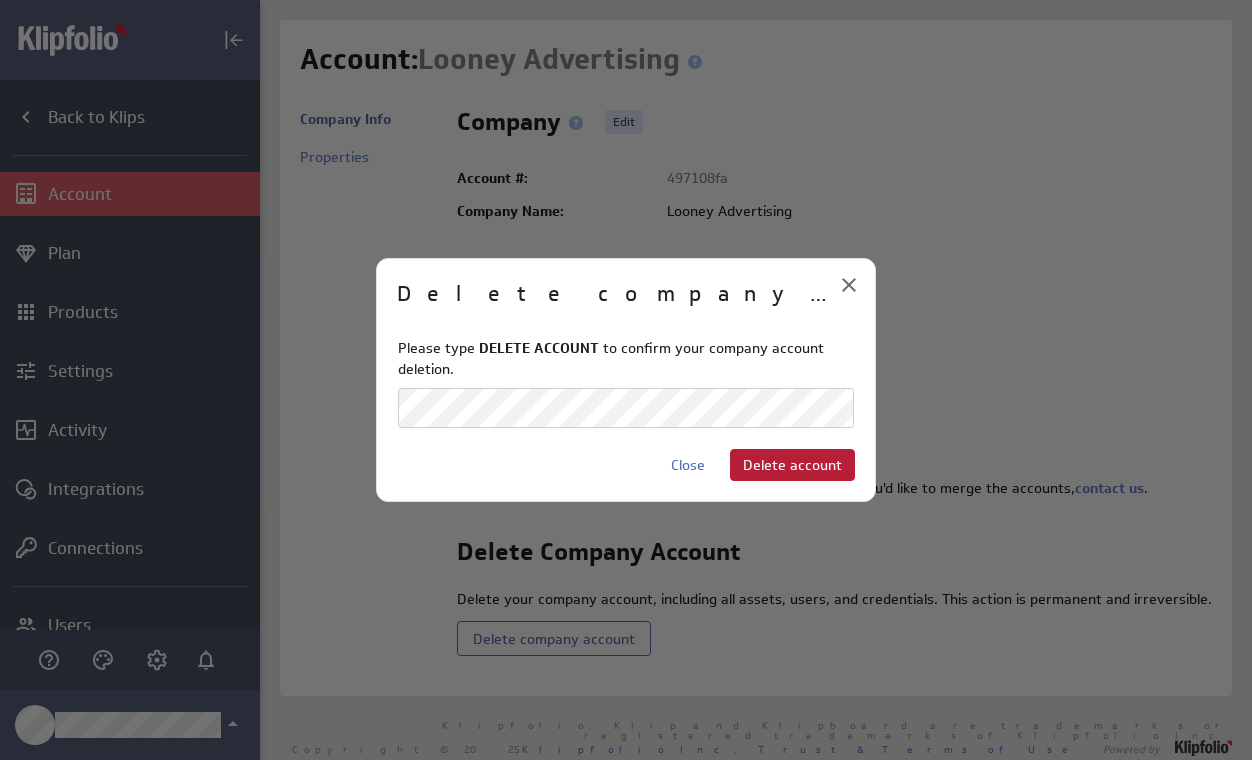 click on "Delete account" at bounding box center (792, 465) 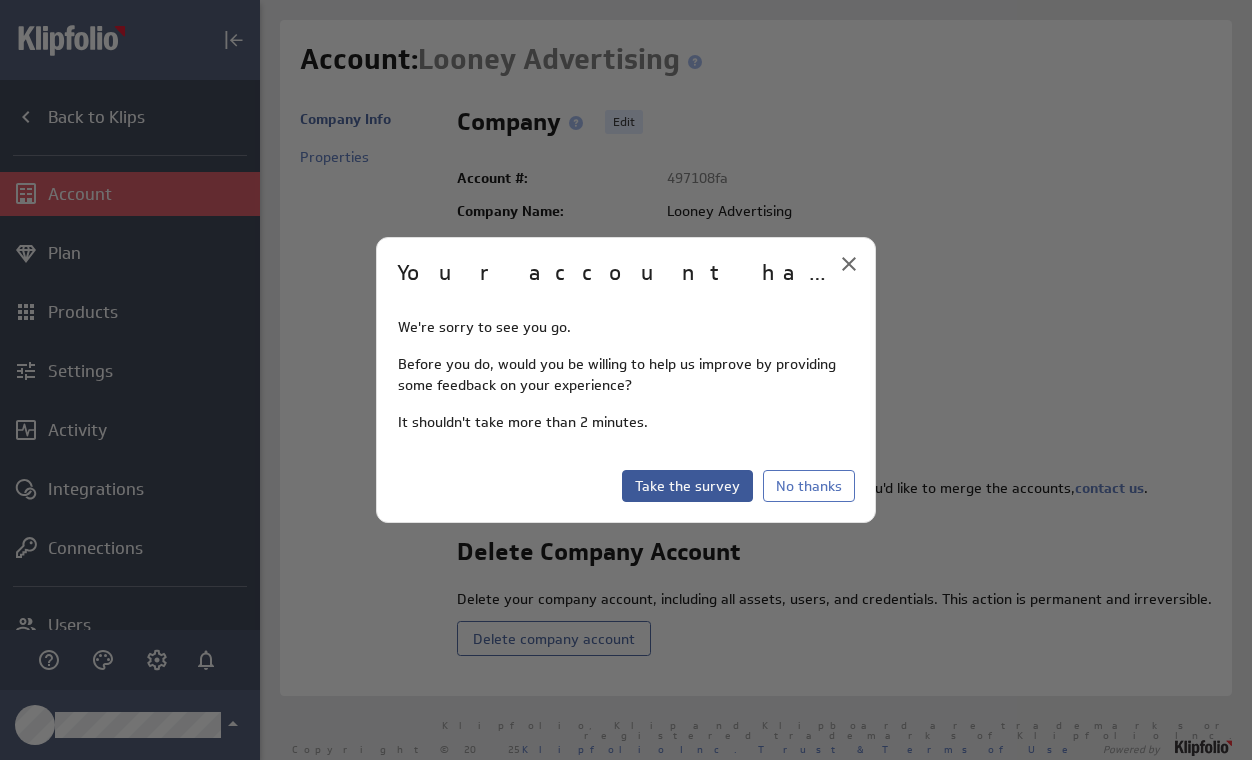 click on "Take the survey" at bounding box center (687, 486) 